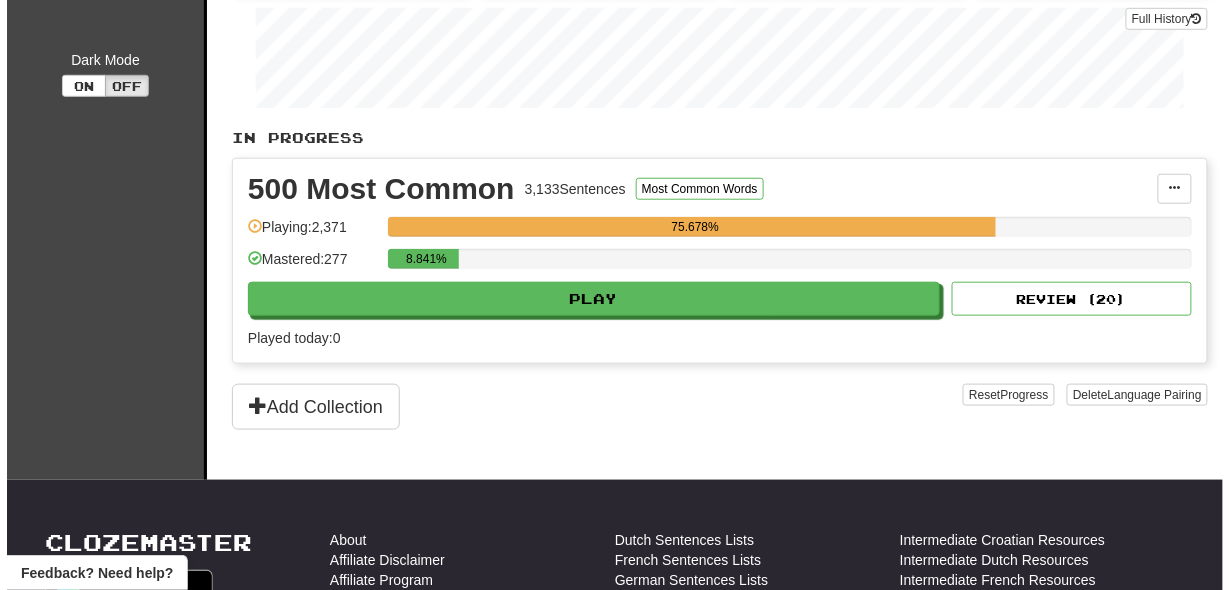 scroll, scrollTop: 419, scrollLeft: 0, axis: vertical 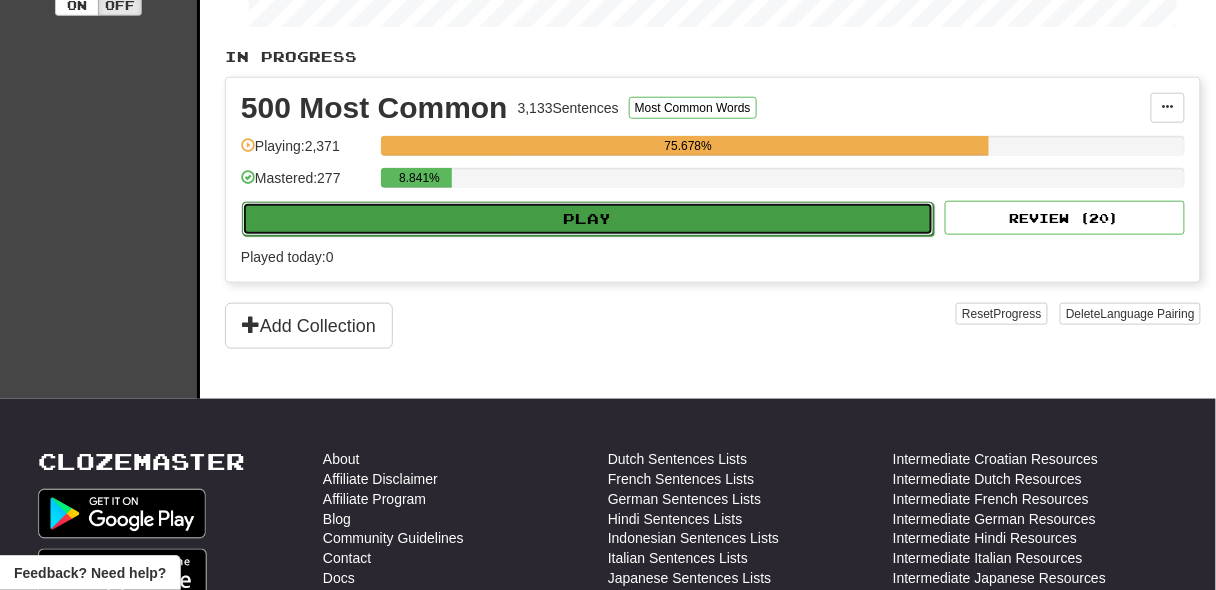 click on "Play" at bounding box center [588, 219] 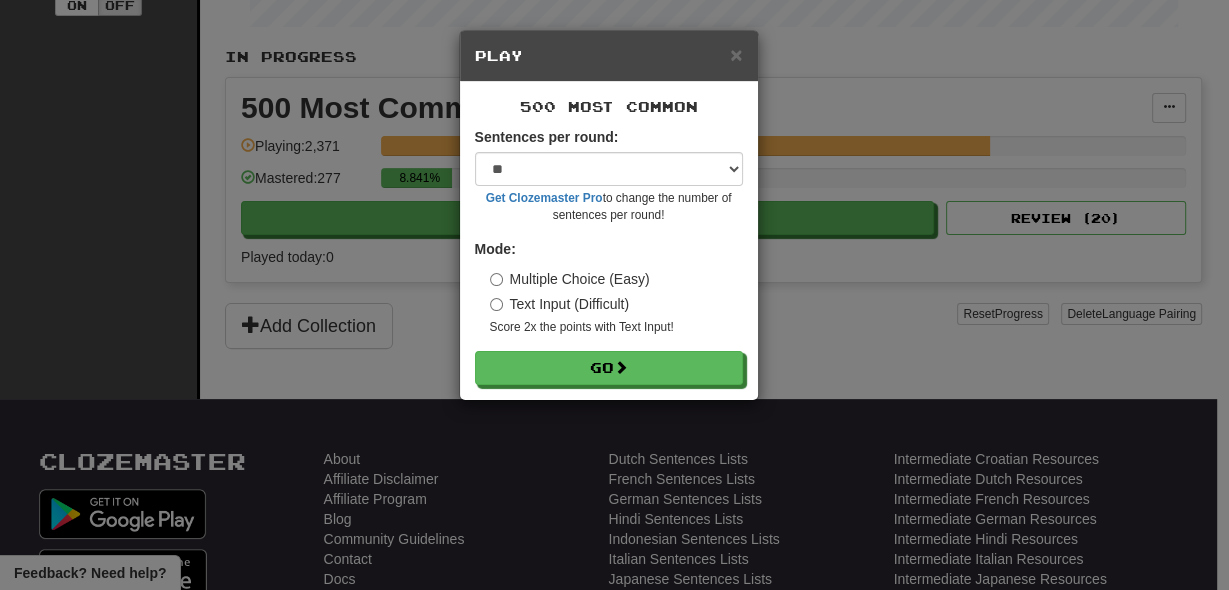 click on "× Play 500 Most Common Sentences per round: * ** ** ** ** ** *** ******** Get Clozemaster Pro  to change the number of sentences per round! Mode: Multiple Choice (Easy) Text Input (Difficult) Score 2x the points with Text Input ! Go" at bounding box center (614, 295) 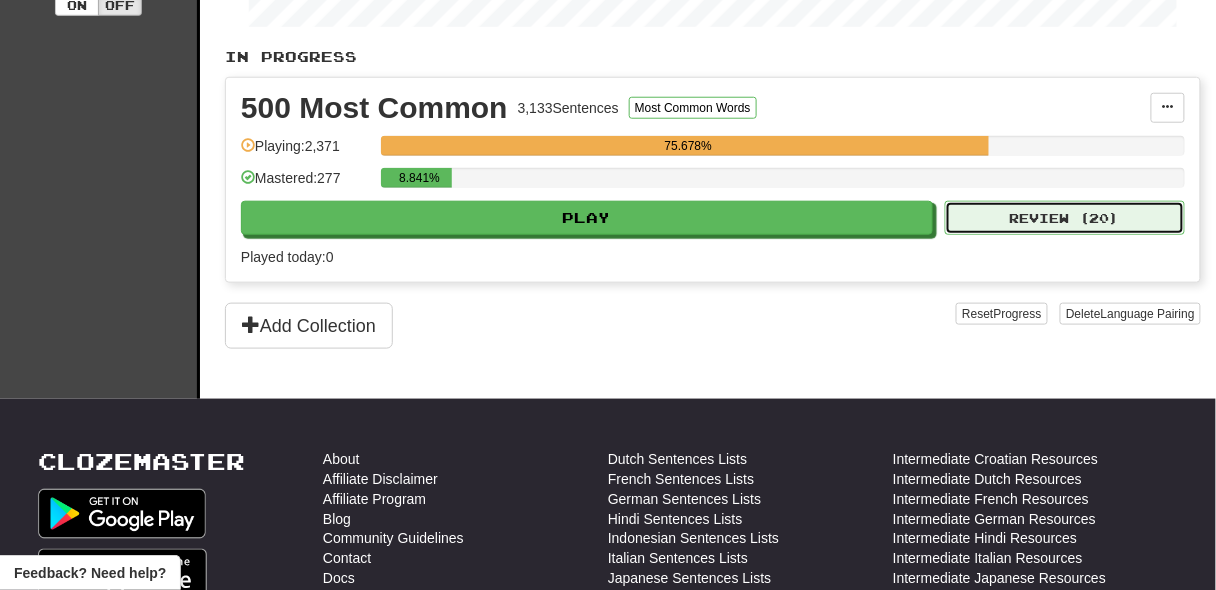 click on "Review ( 20 )" at bounding box center [1065, 218] 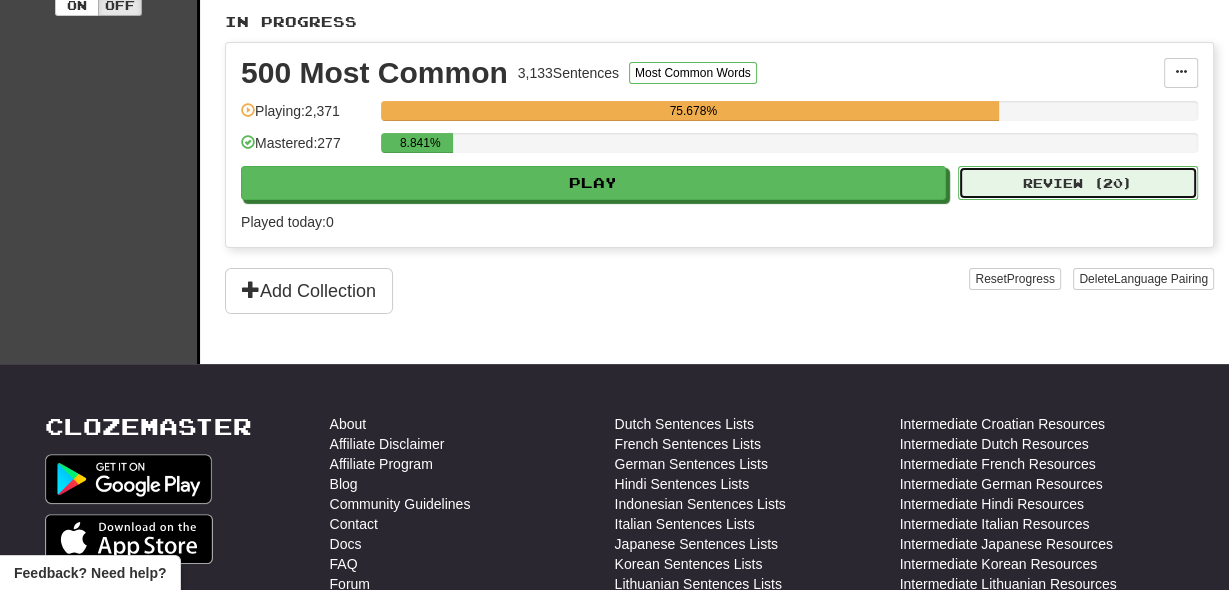 select on "**" 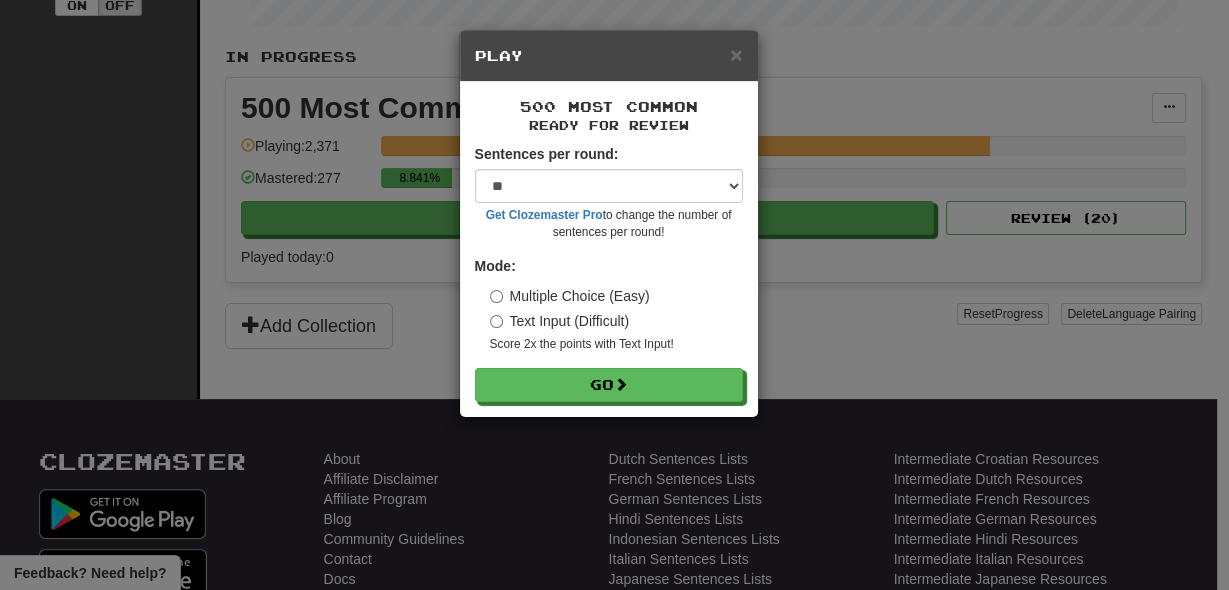 click on "Text Input (Difficult)" at bounding box center (560, 321) 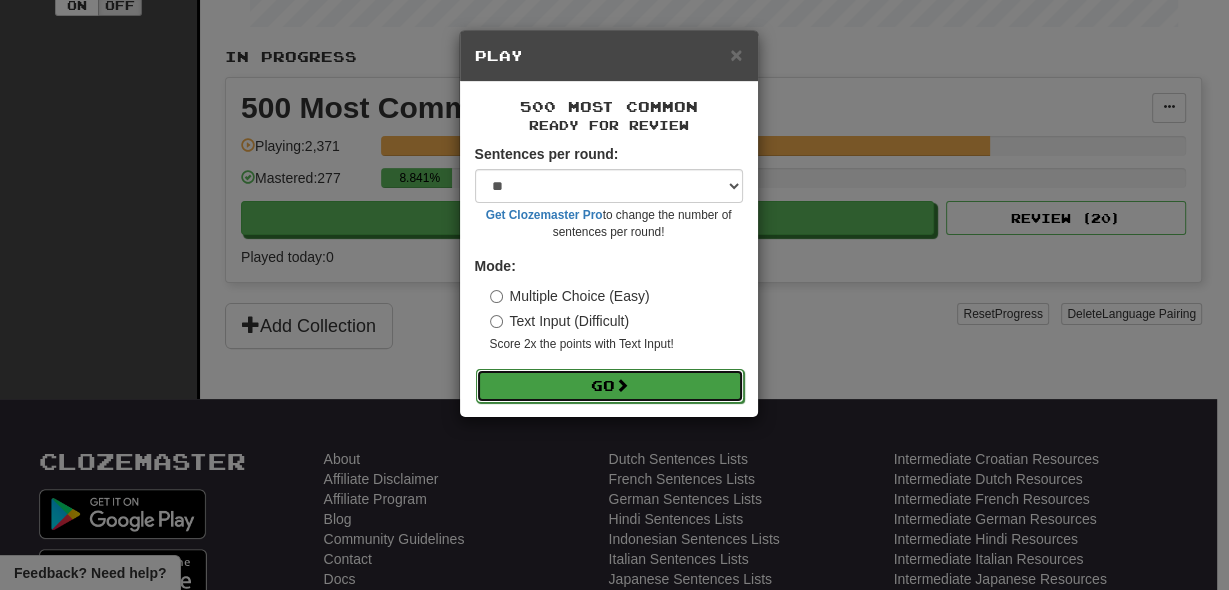 click on "Go" at bounding box center (610, 386) 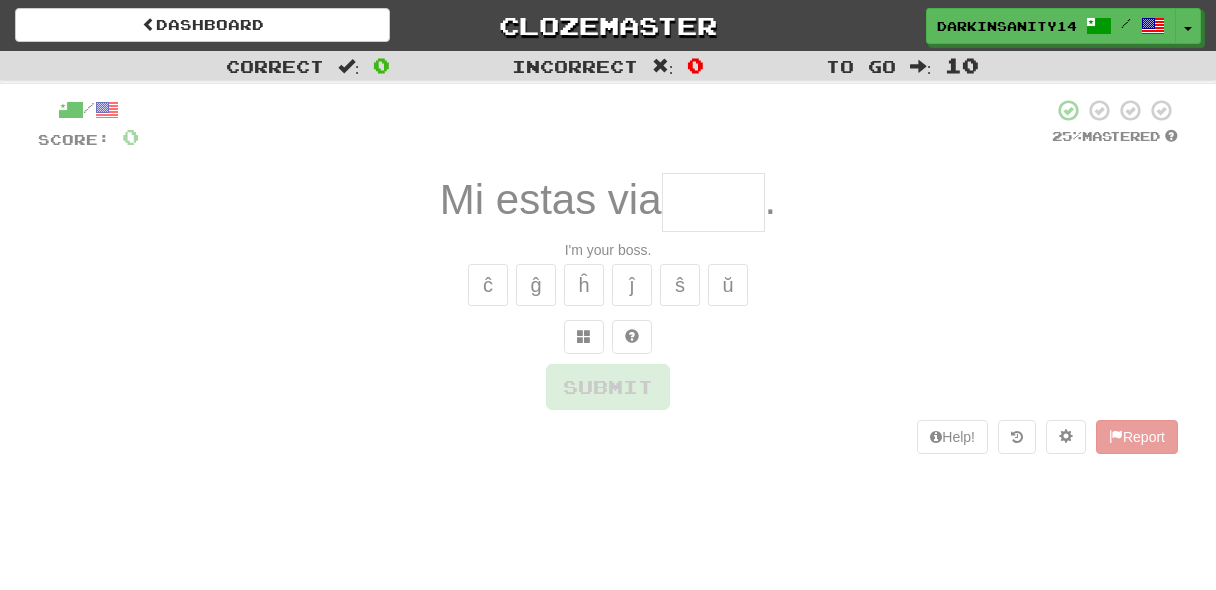 scroll, scrollTop: 0, scrollLeft: 0, axis: both 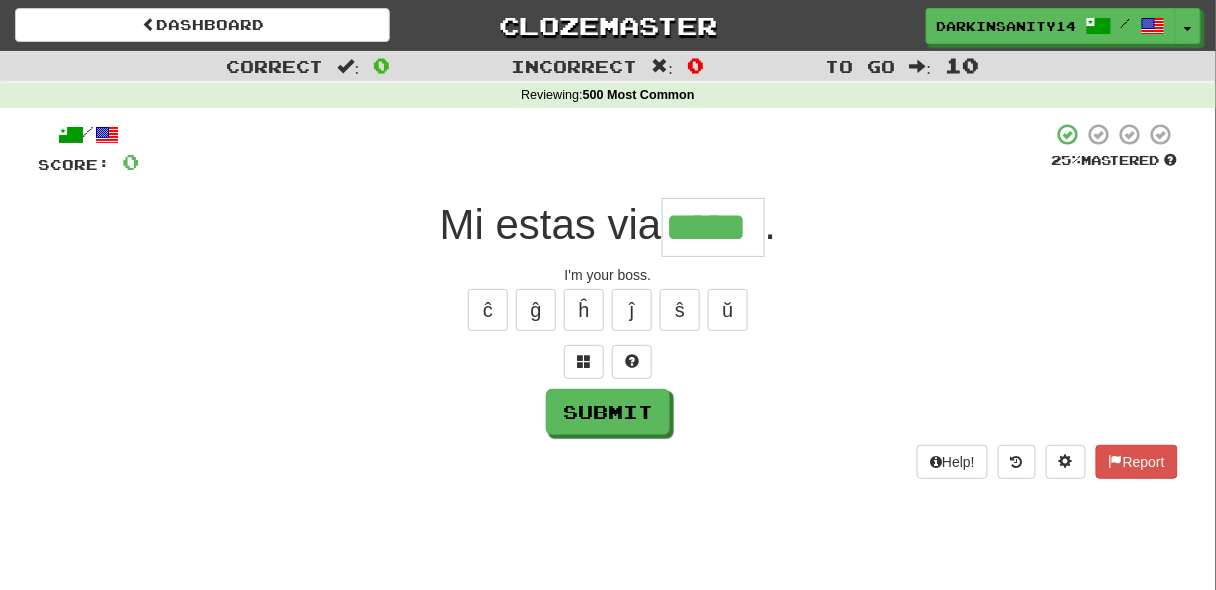 type on "*****" 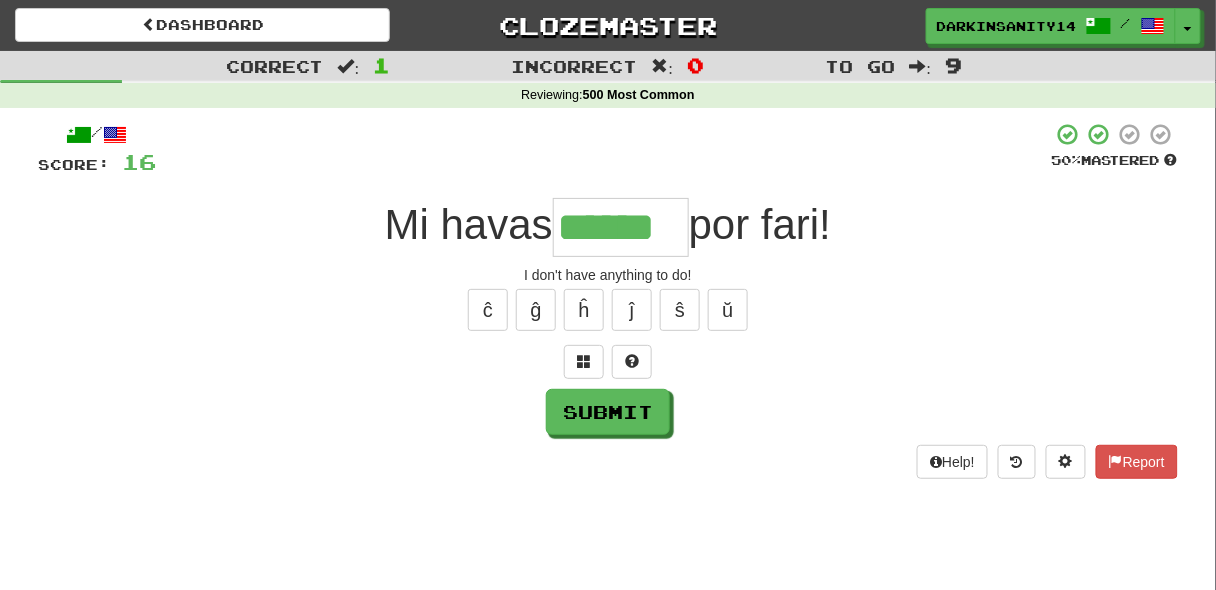 type on "******" 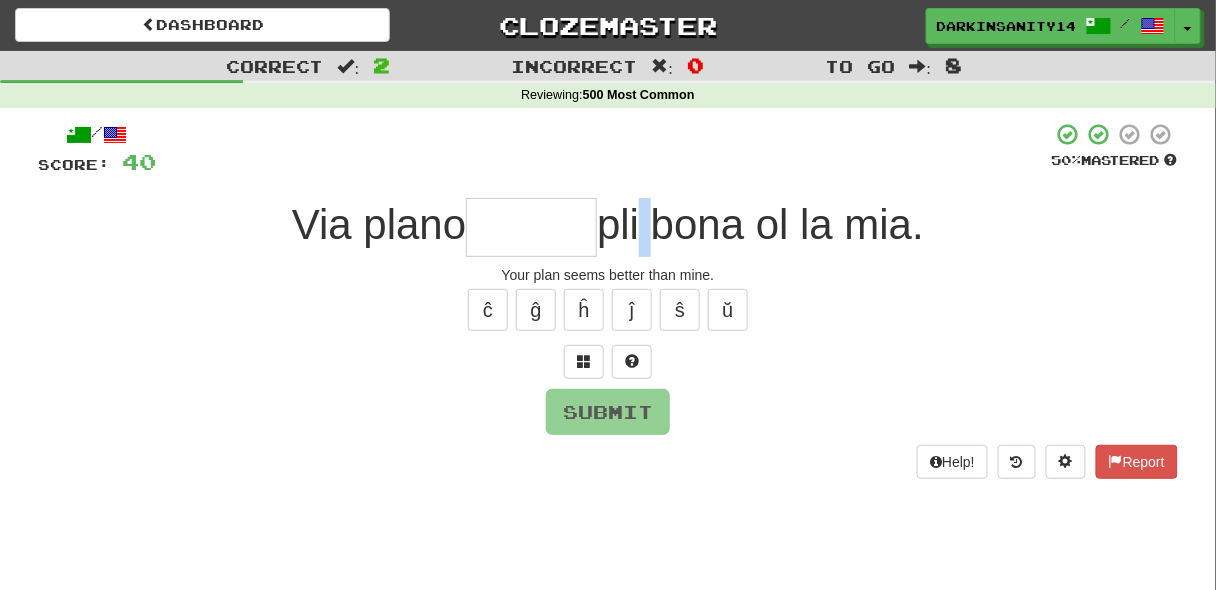 click on "pli bona ol la mia." at bounding box center (760, 224) 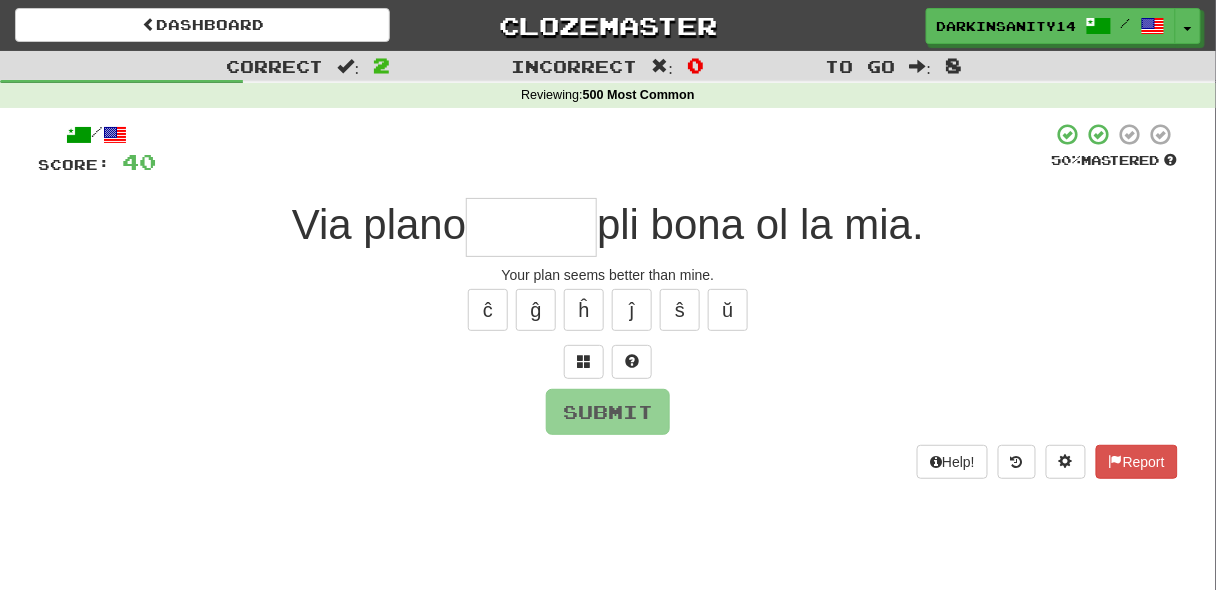 click at bounding box center (531, 227) 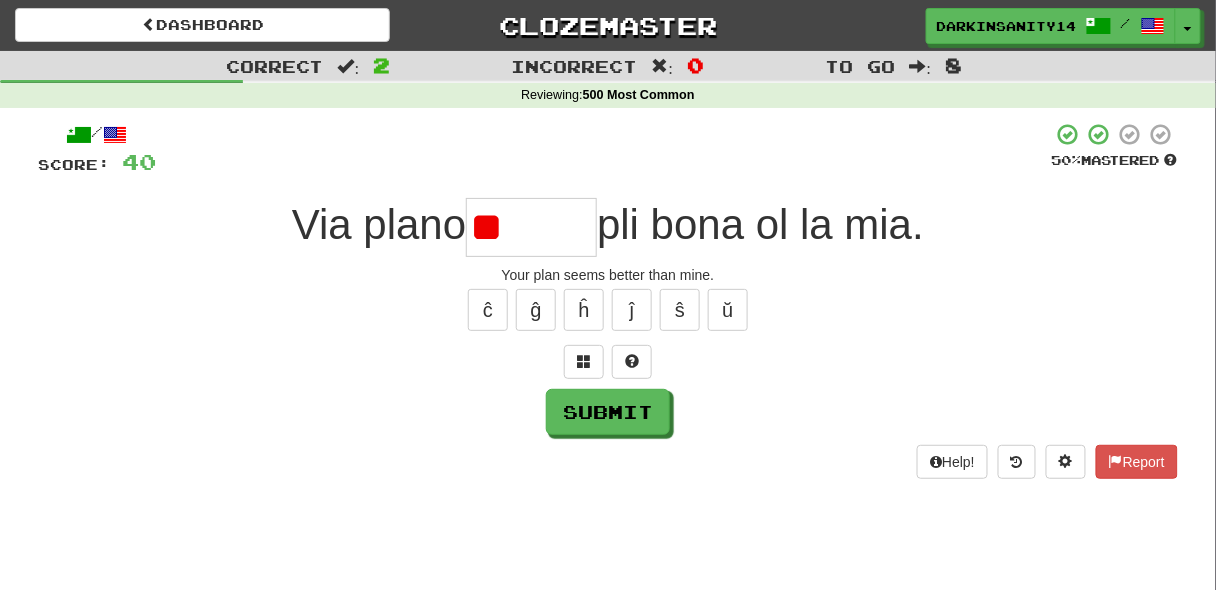 type on "*" 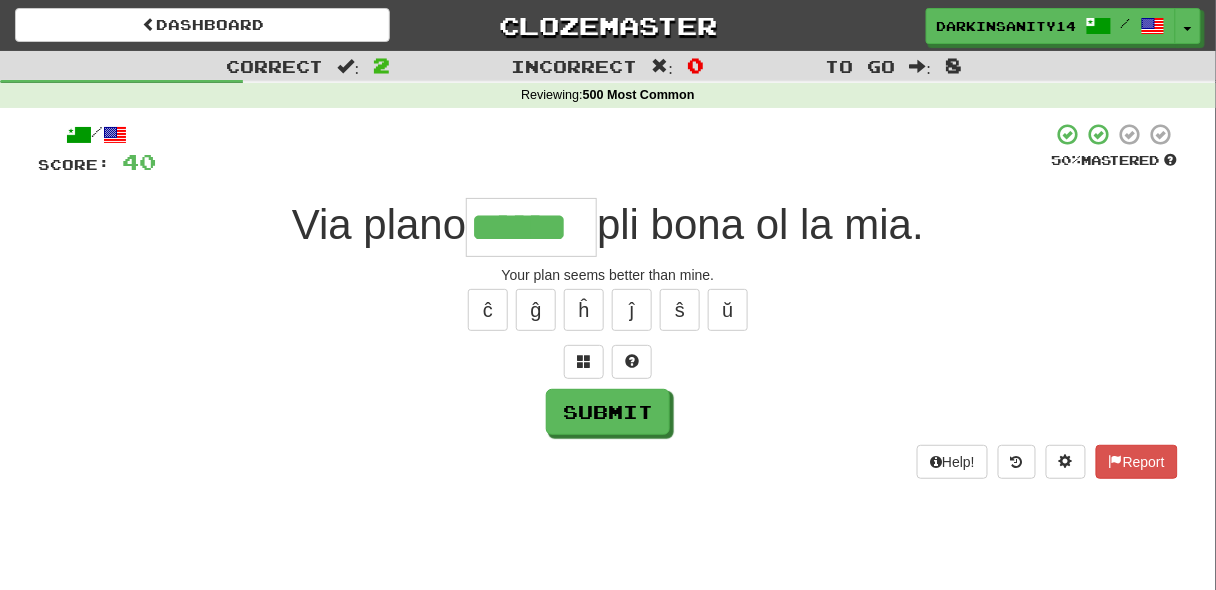 type on "******" 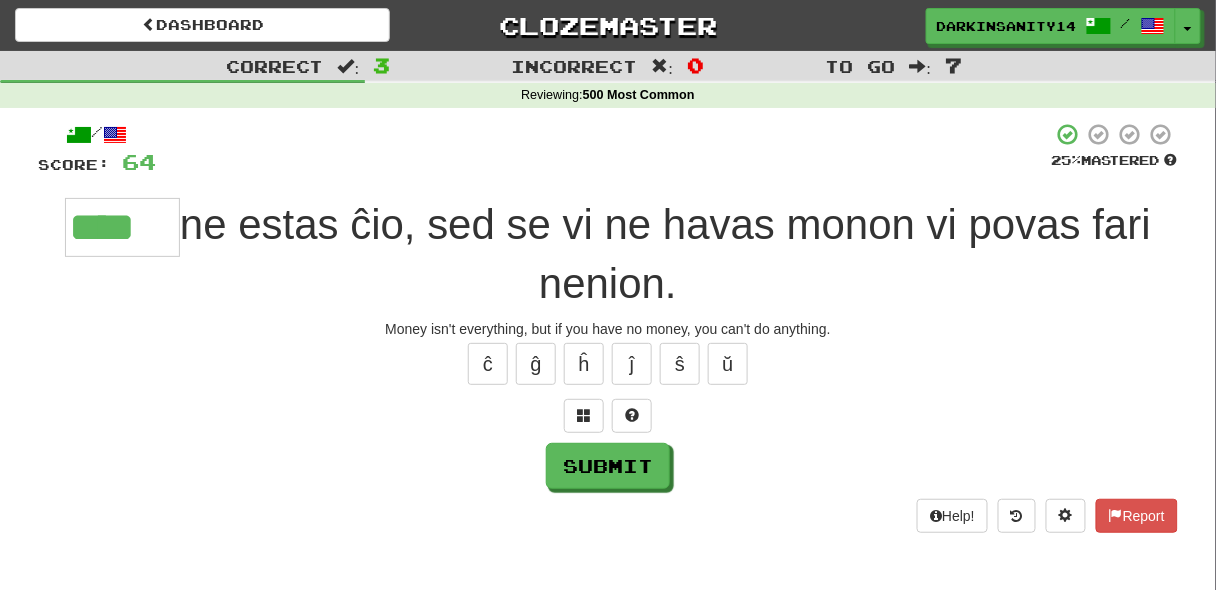 type on "****" 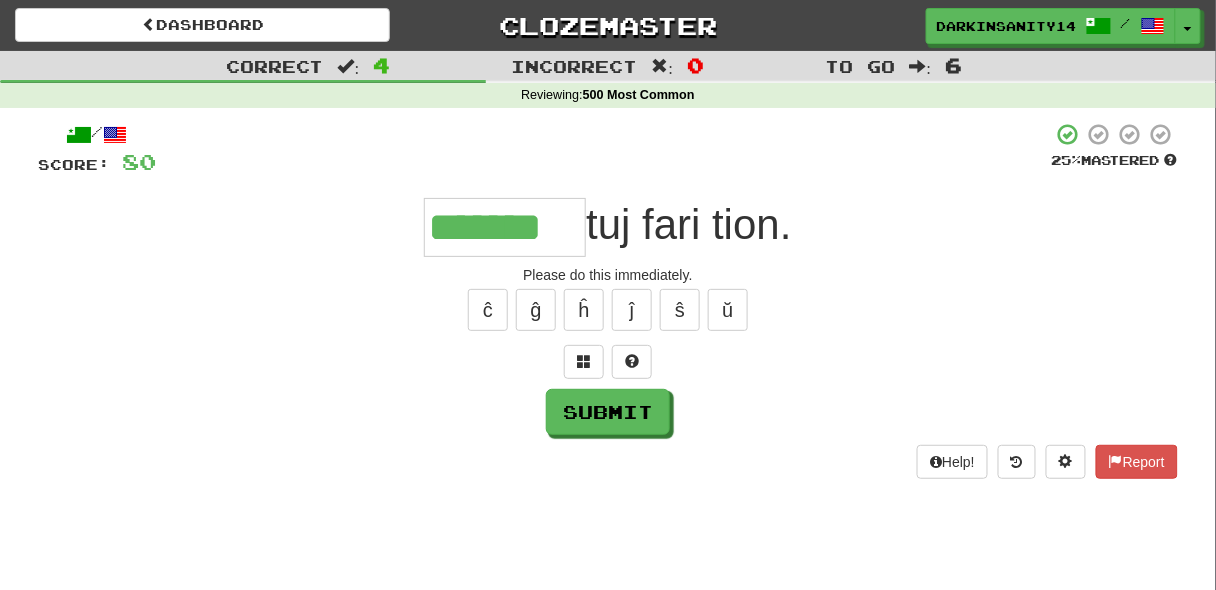 type on "*******" 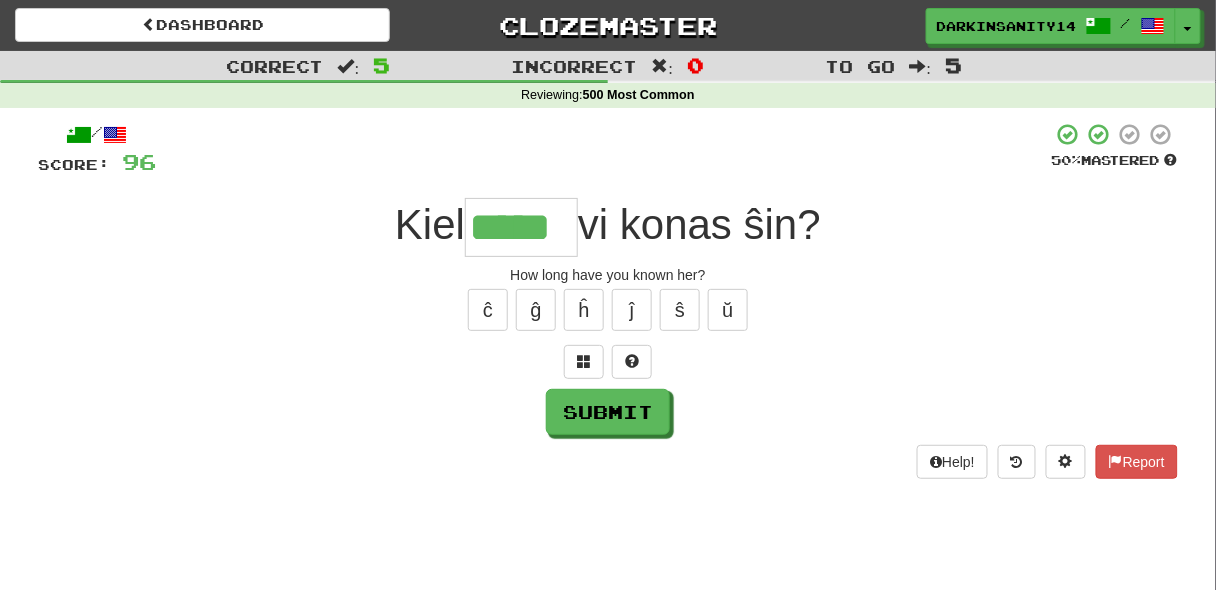 type on "*****" 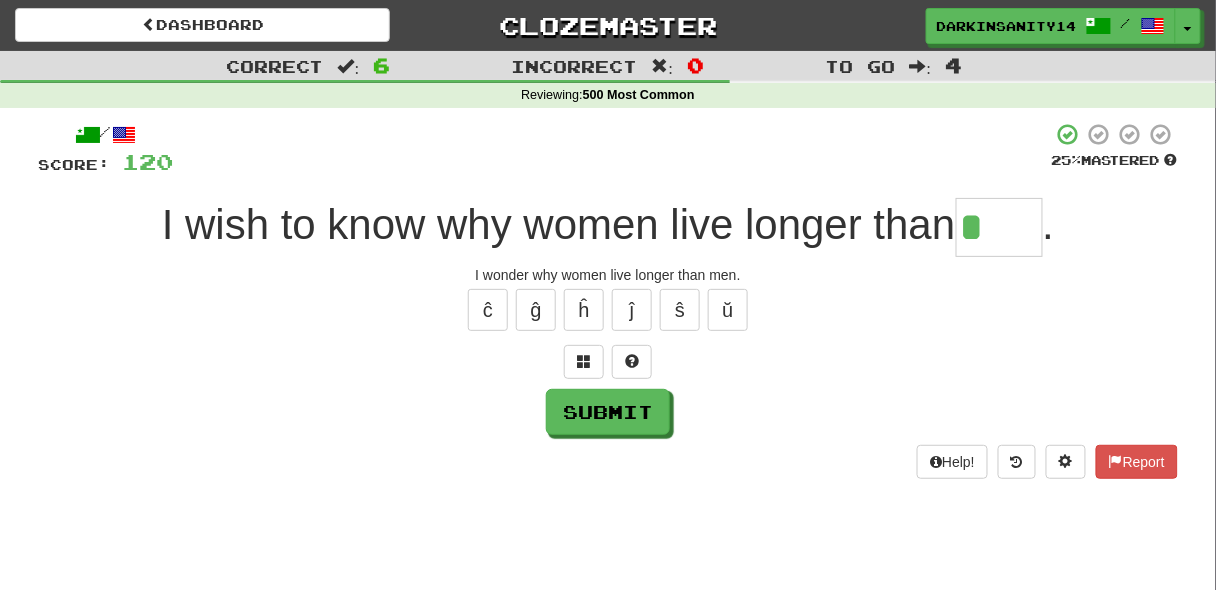 paste on "*" 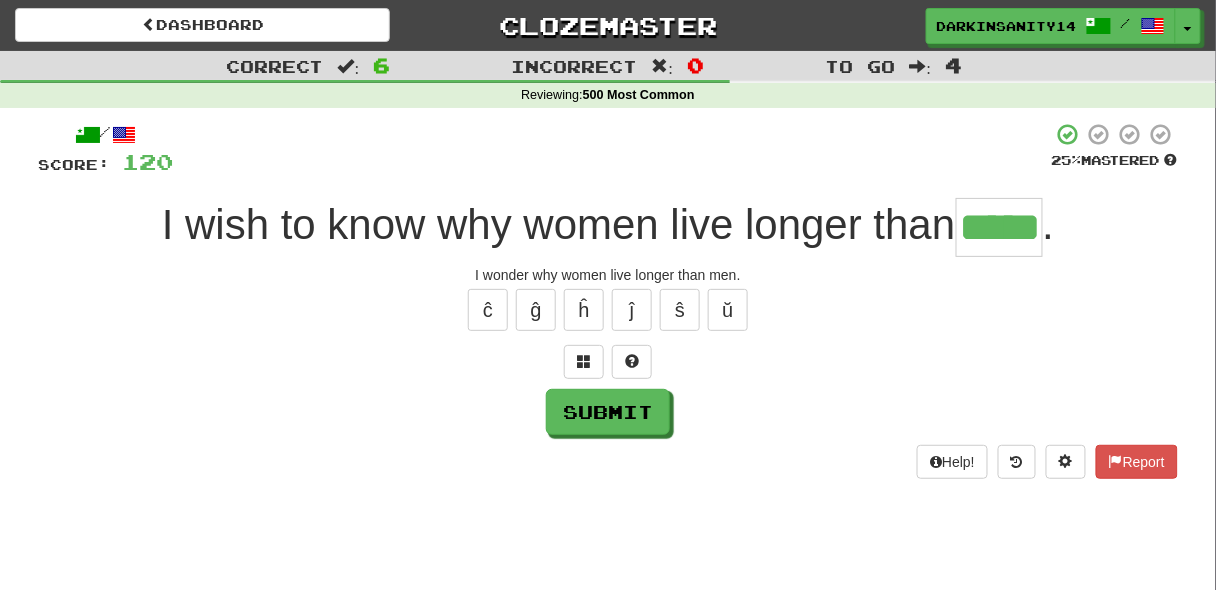 type on "*****" 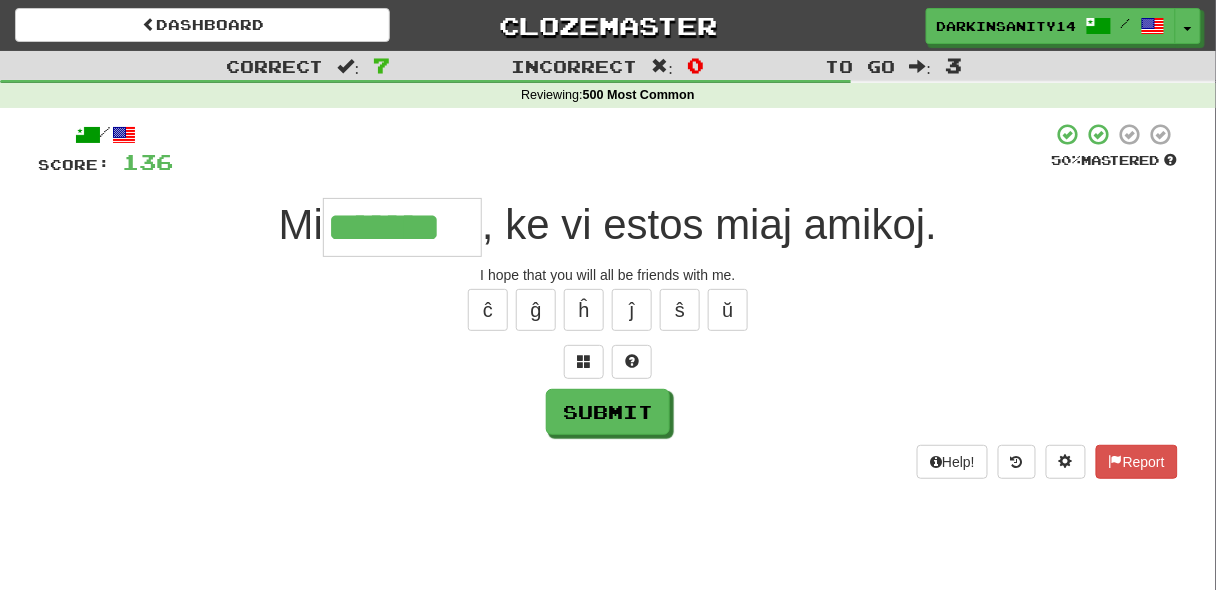 type on "*******" 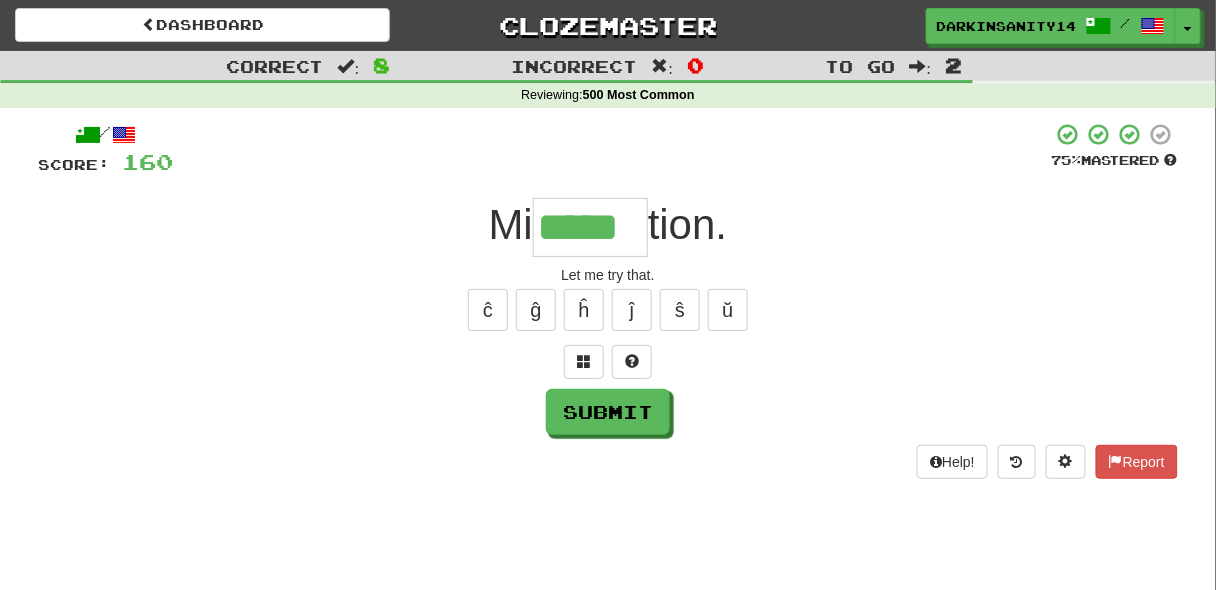 type on "*****" 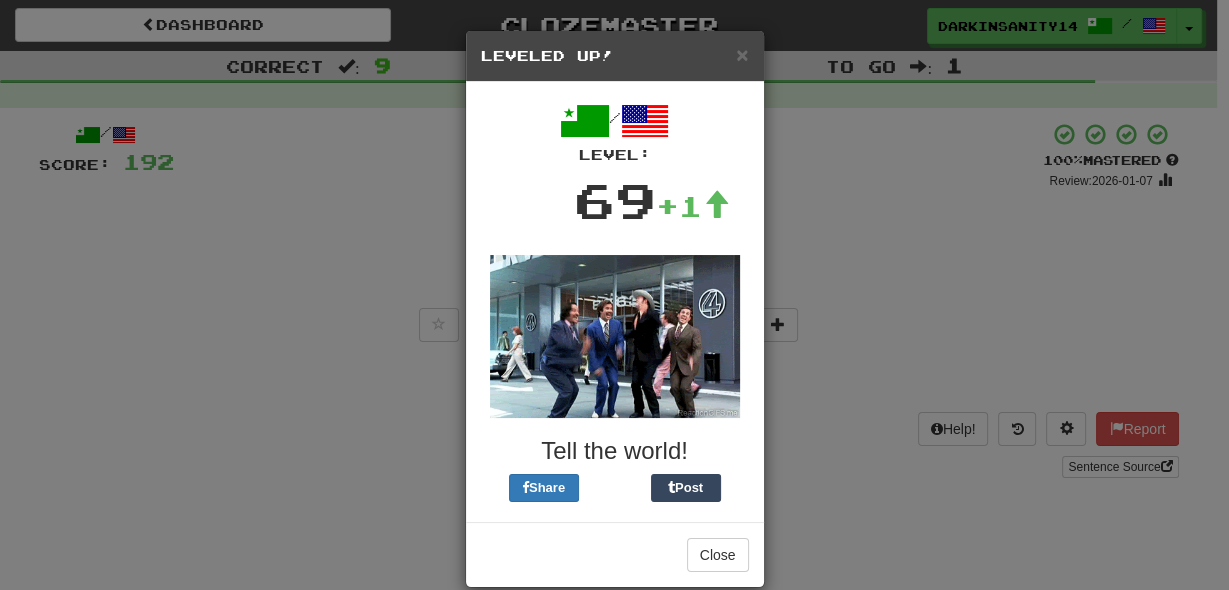 click on "× Leveled Up!  /  Level: 69 +1 Tell the world!  Share  Post Close" at bounding box center (614, 295) 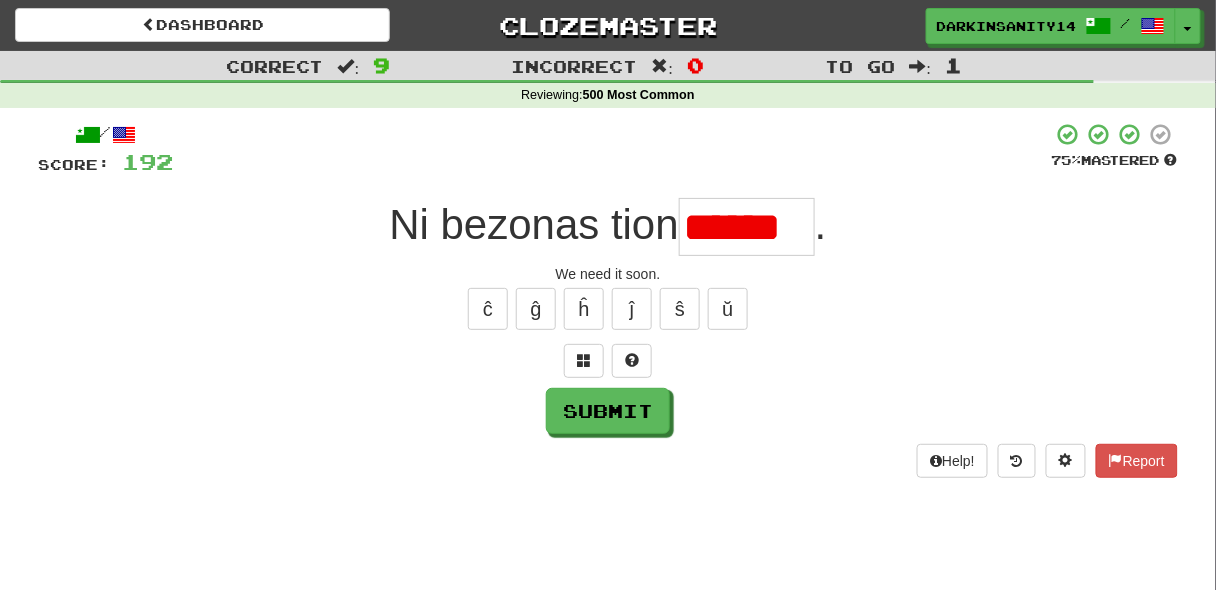 scroll, scrollTop: 0, scrollLeft: 0, axis: both 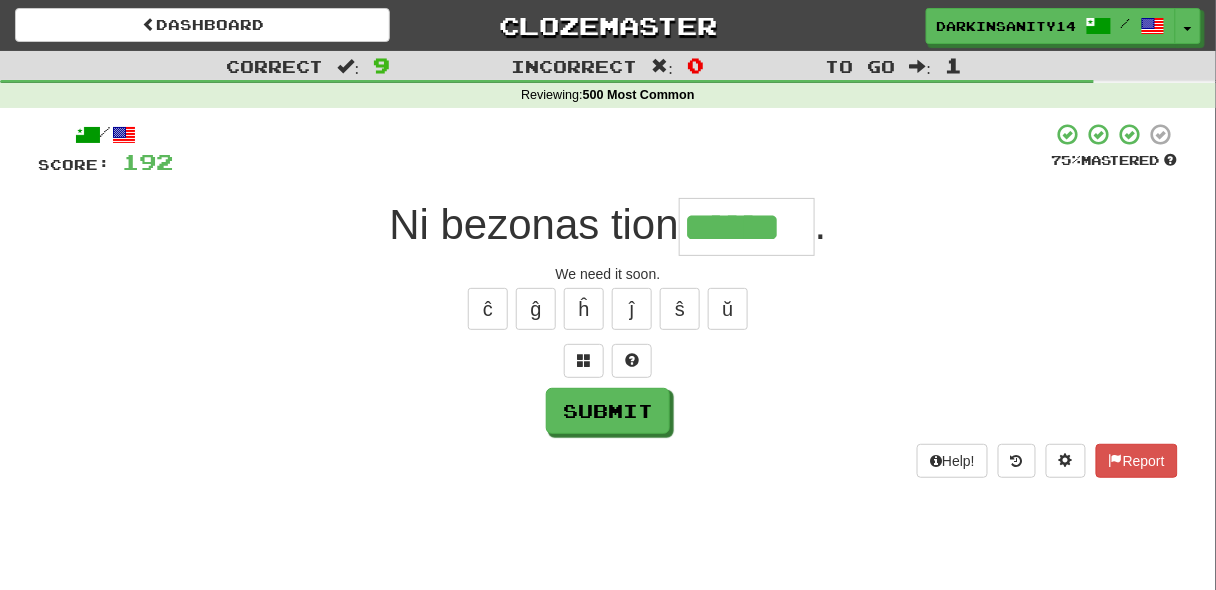 type on "******" 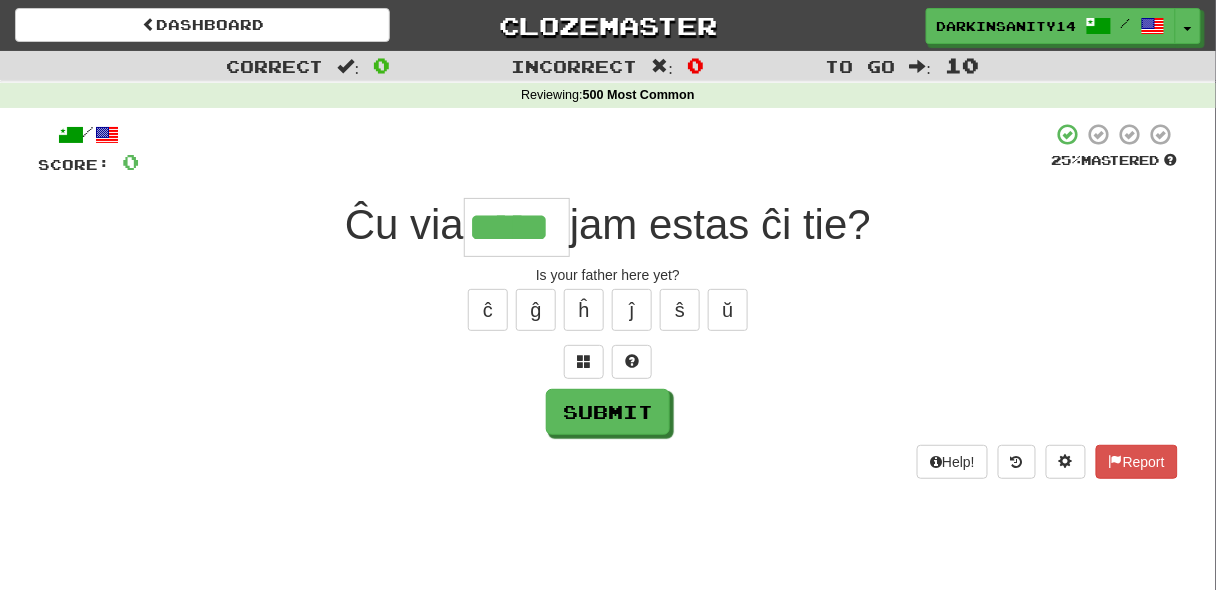 type on "*****" 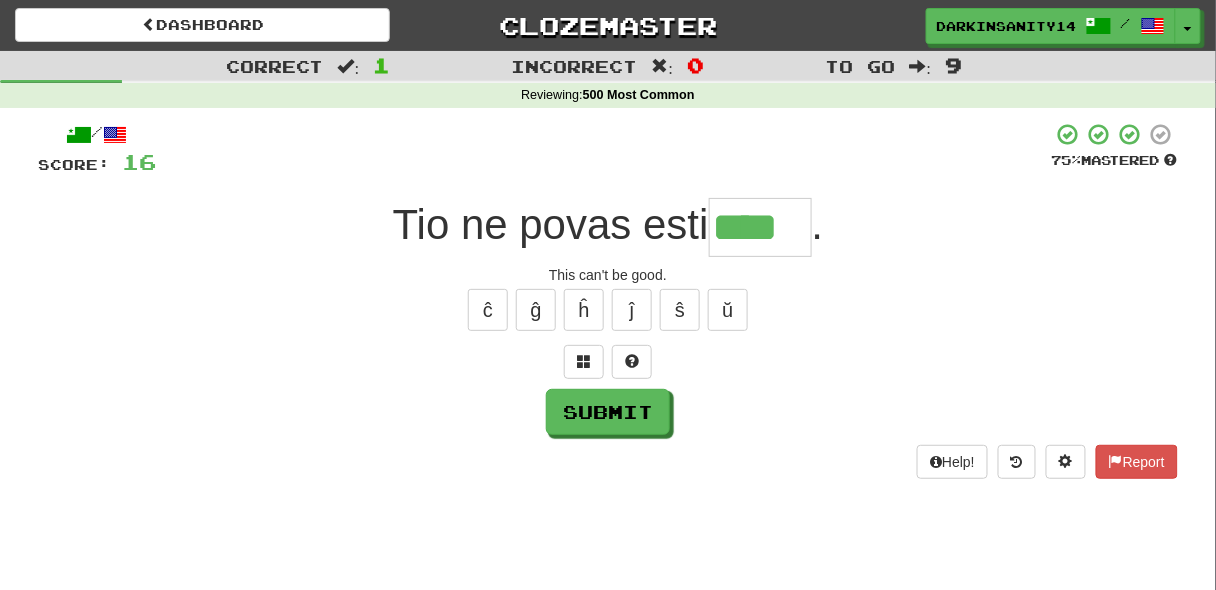 type on "****" 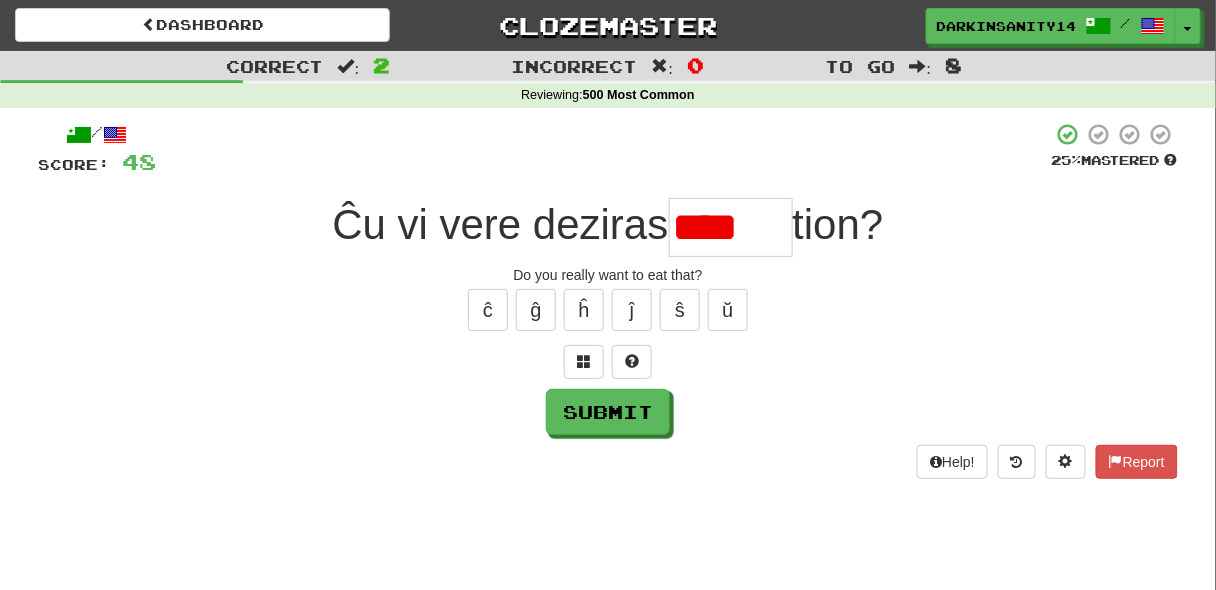 scroll, scrollTop: 0, scrollLeft: 0, axis: both 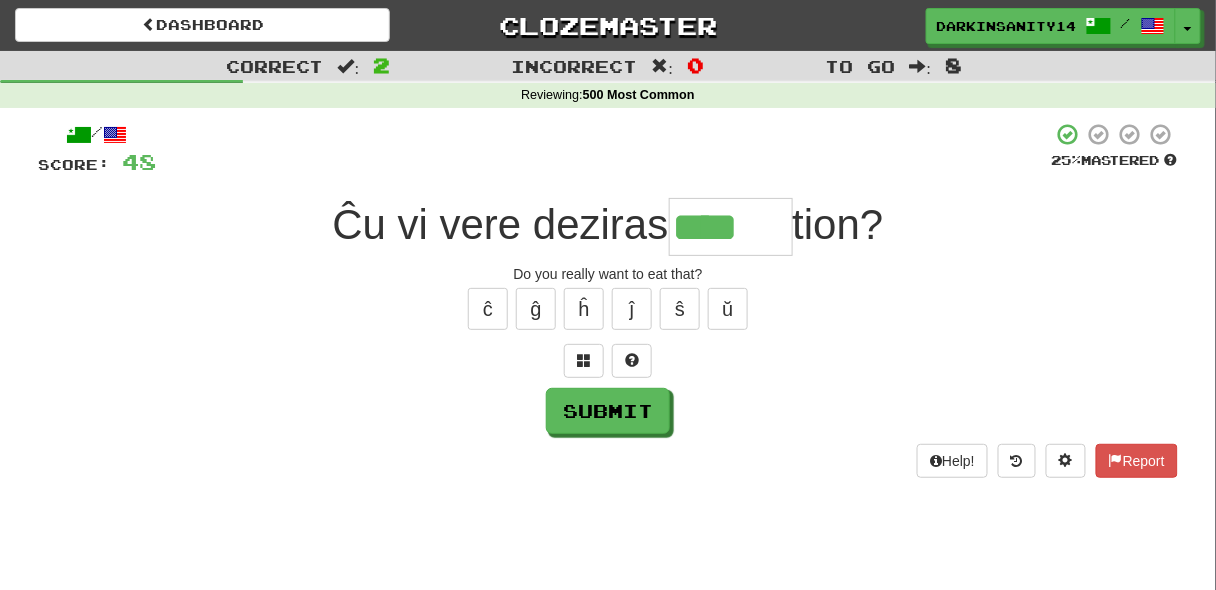 paste on "*" 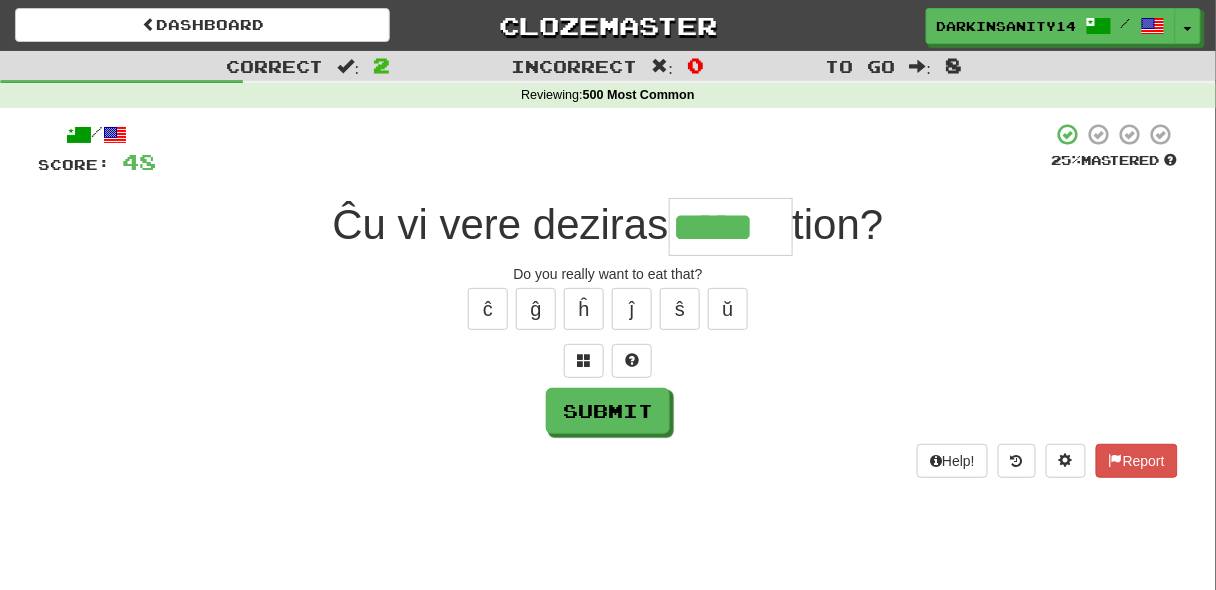 type on "*****" 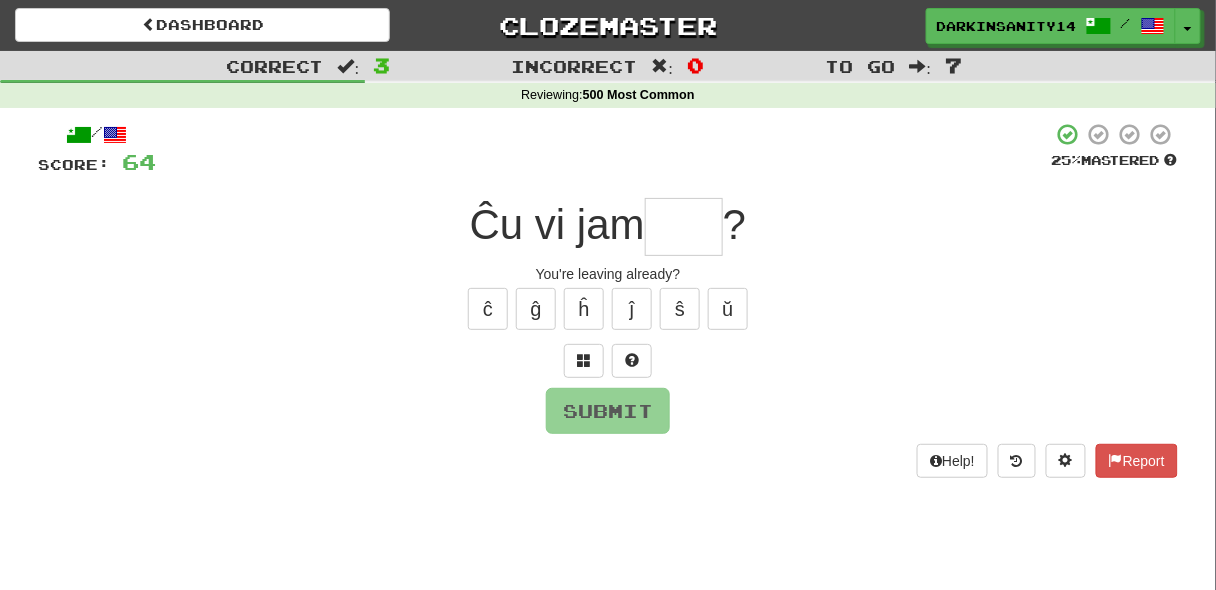 type on "****" 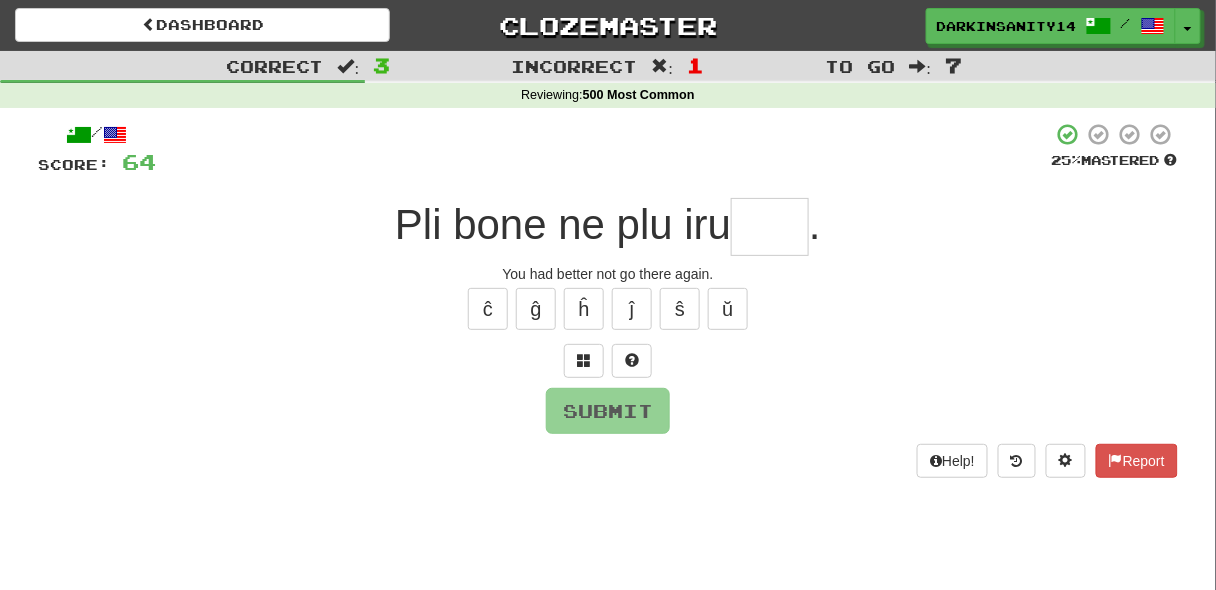 type on "****" 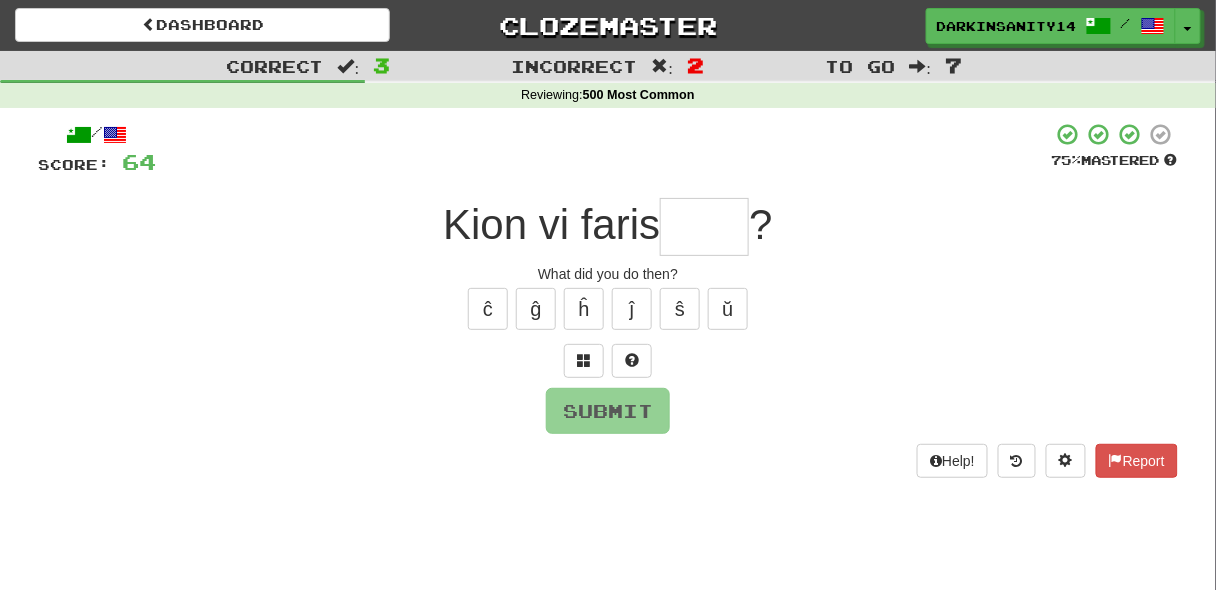 type on "****" 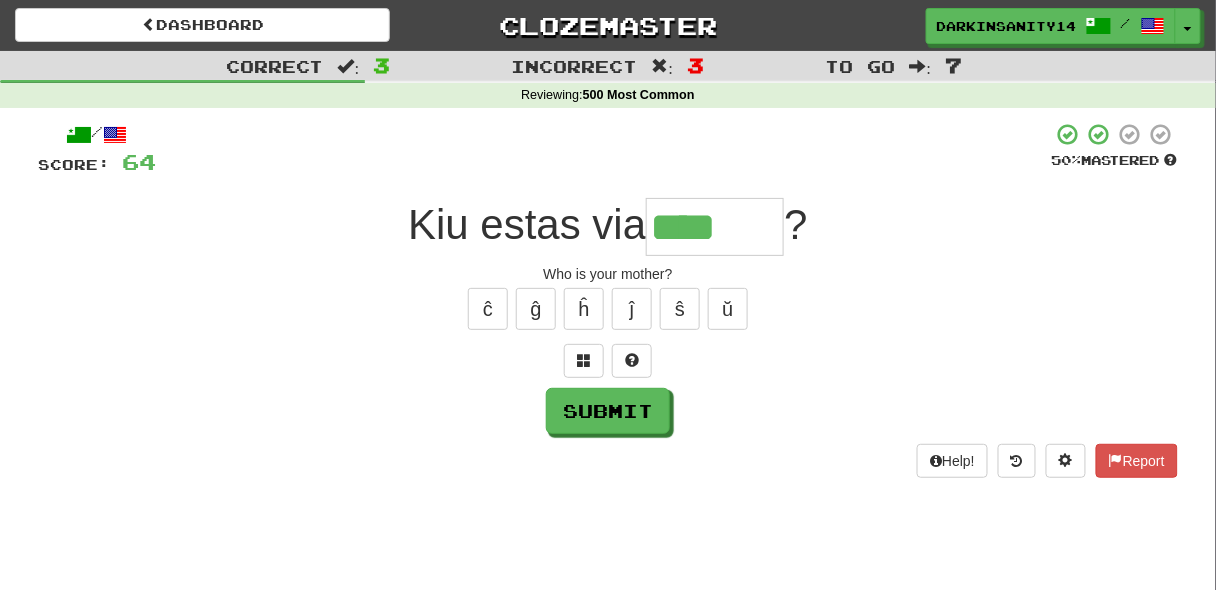 paste on "*" 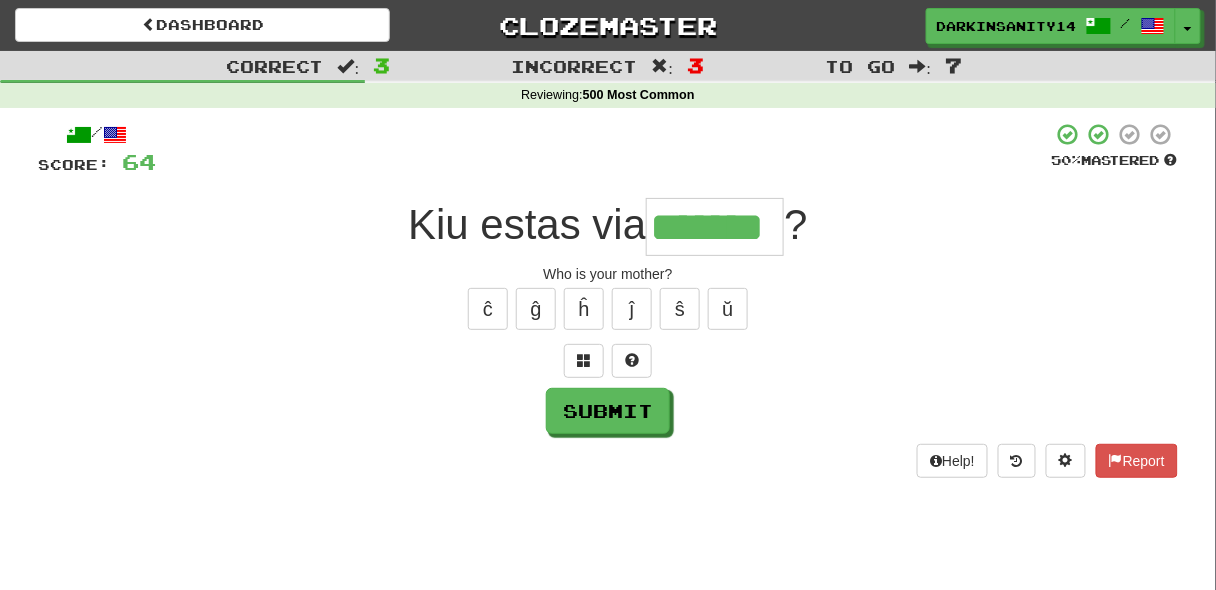 type on "*******" 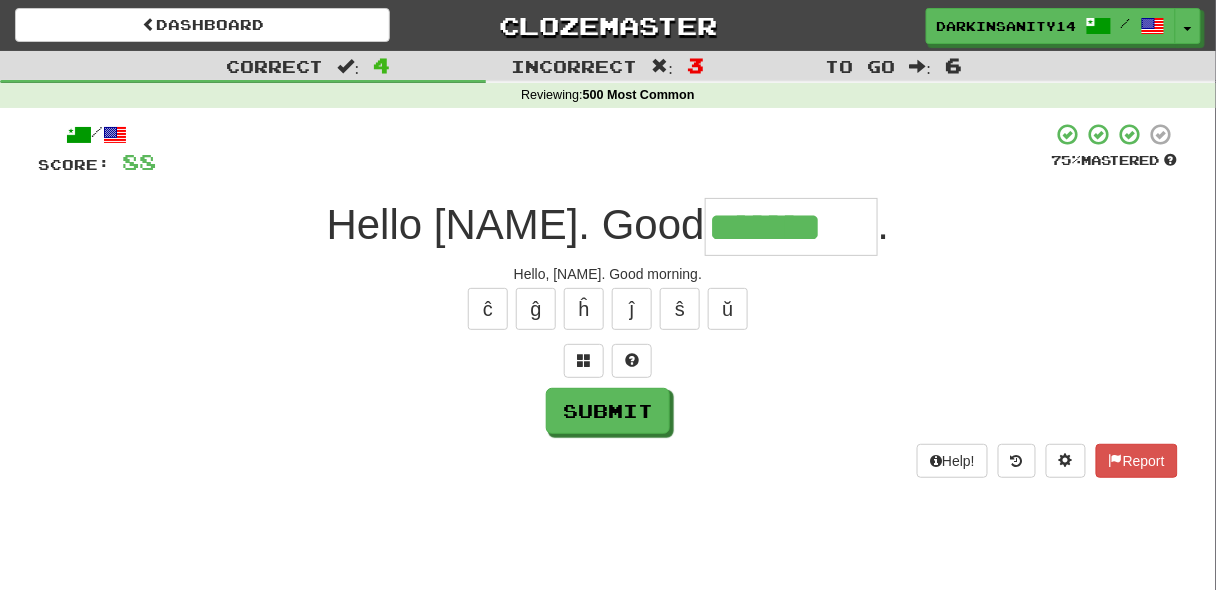 type on "*******" 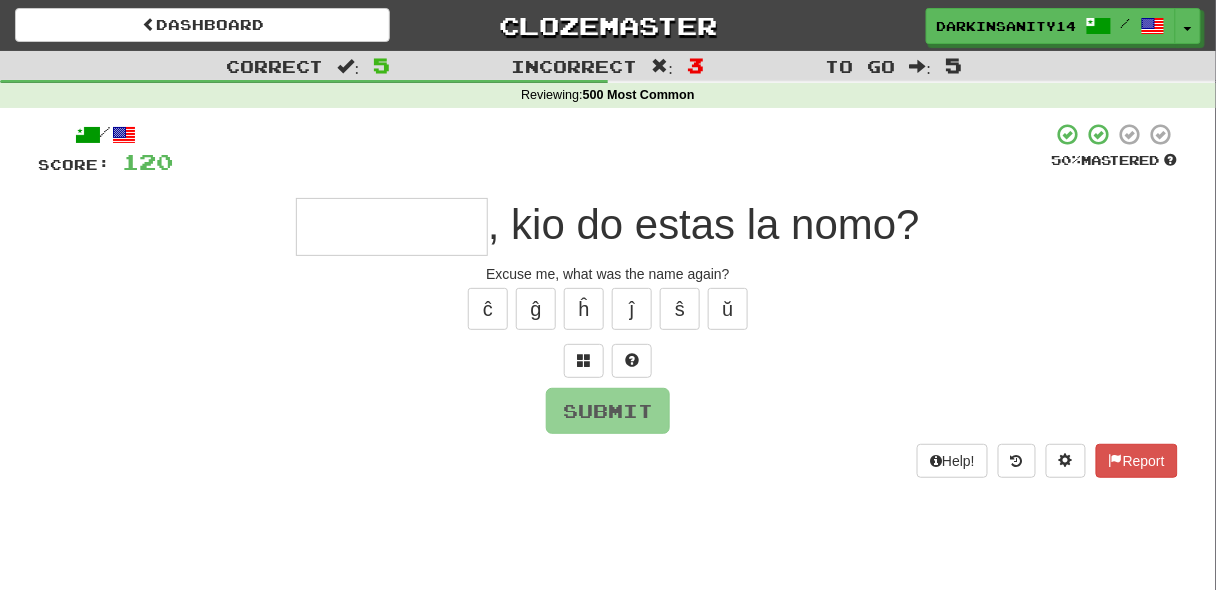 type on "*" 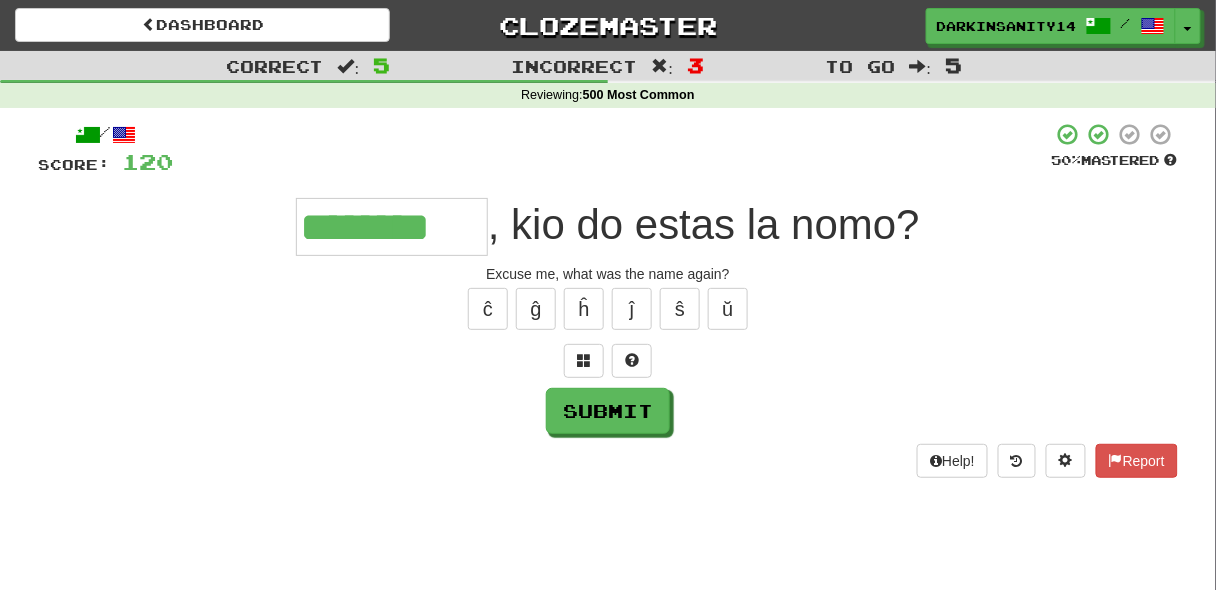 type on "********" 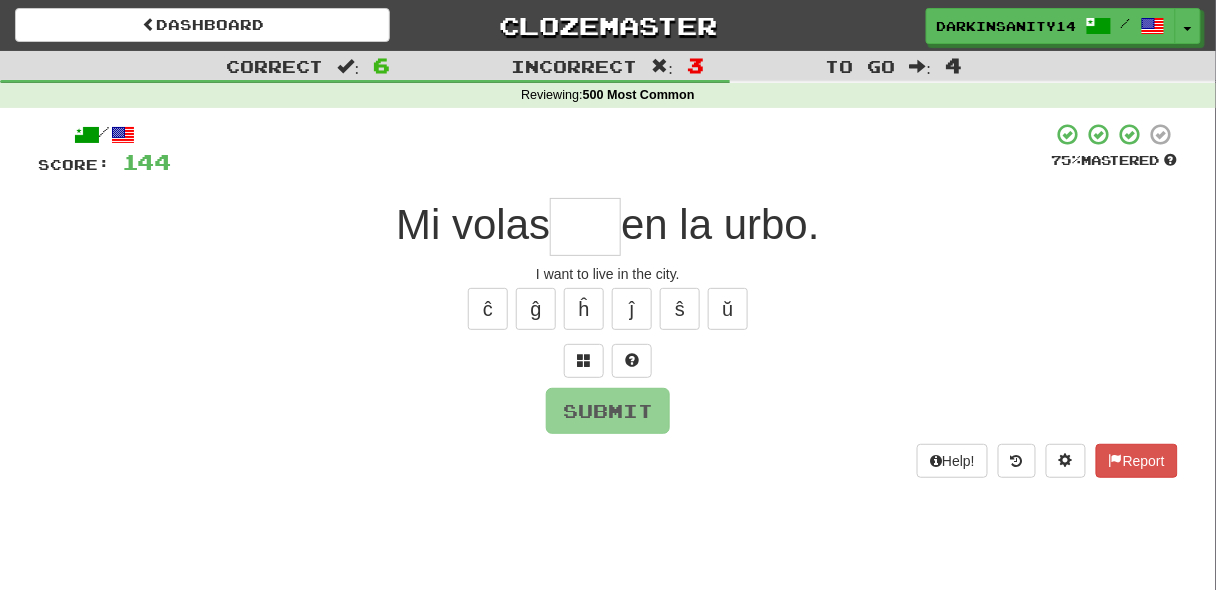 type on "*" 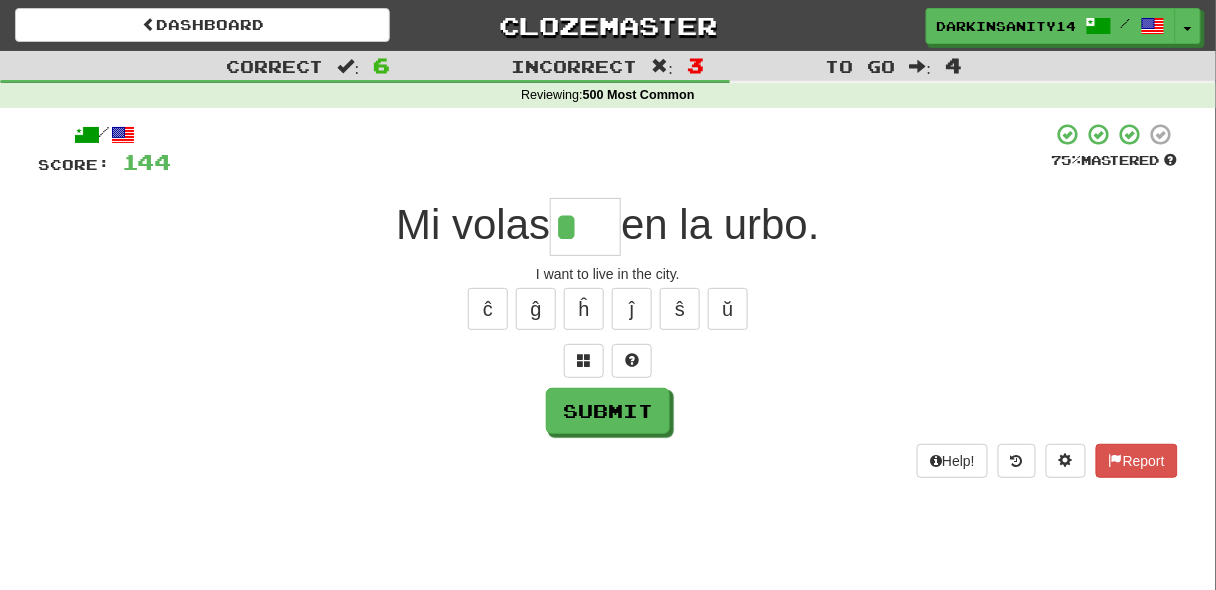 paste on "*" 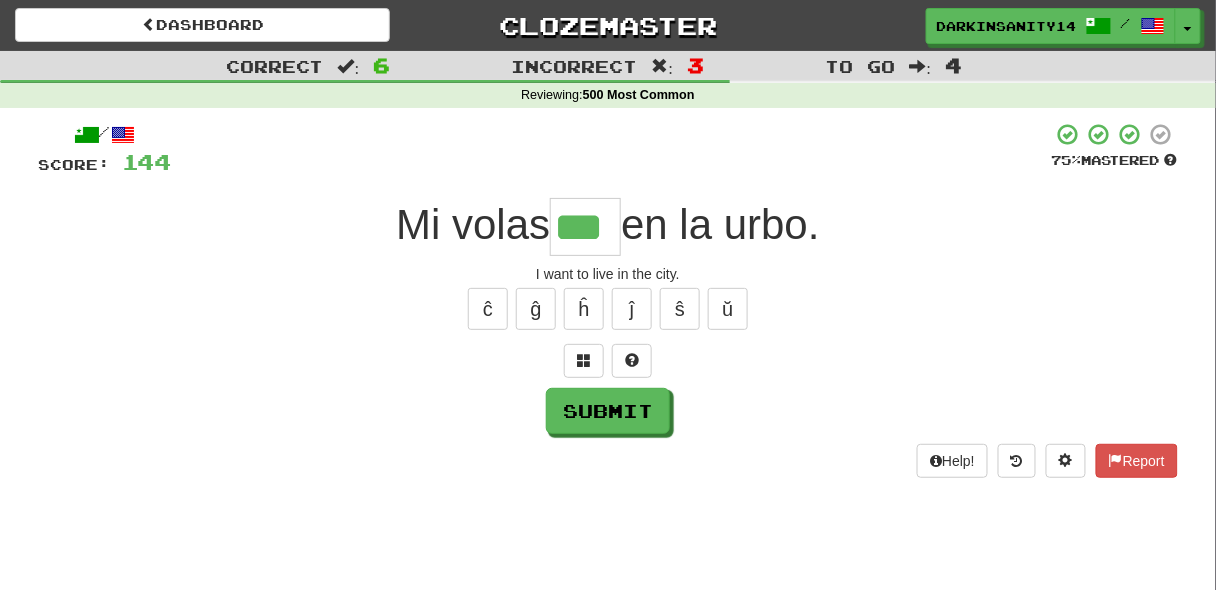 paste on "*" 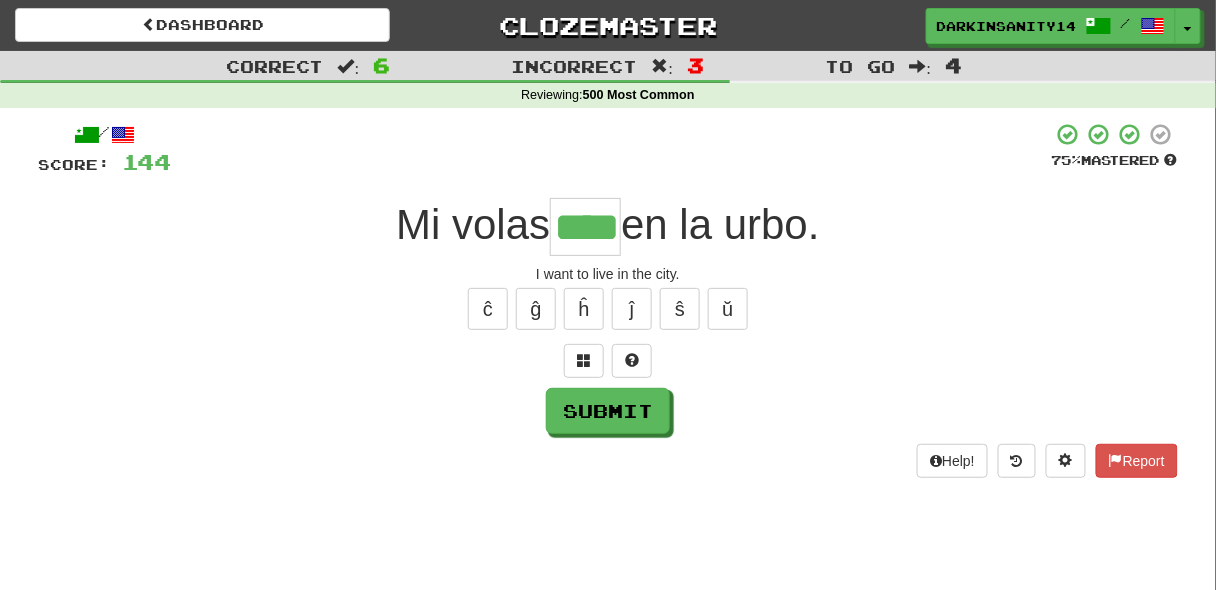 type on "****" 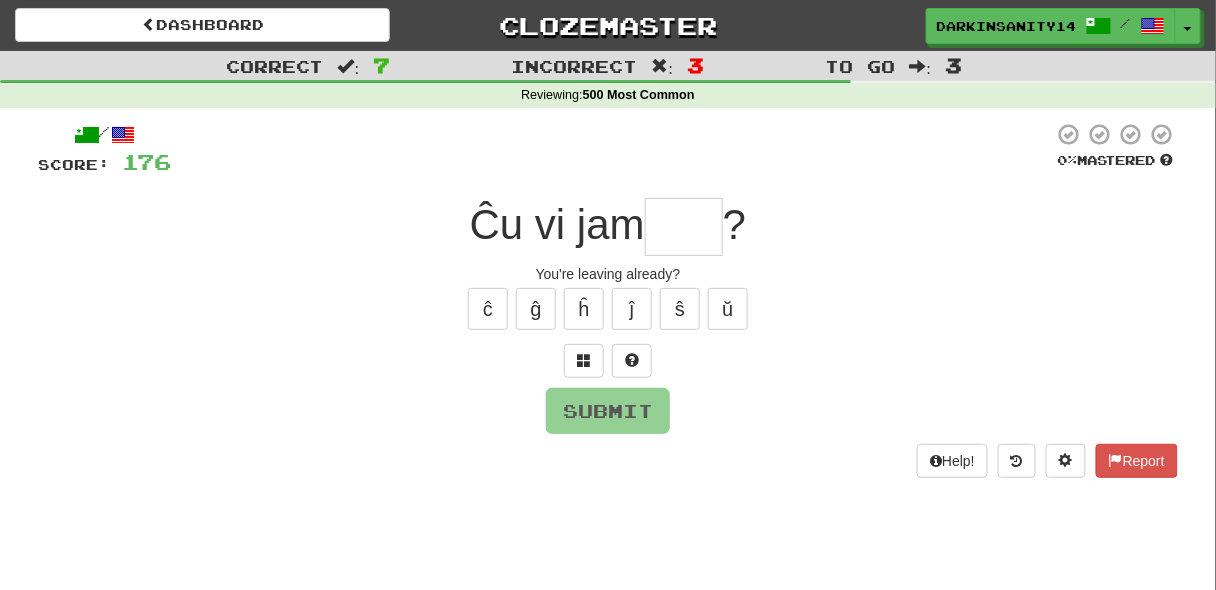 type on "*" 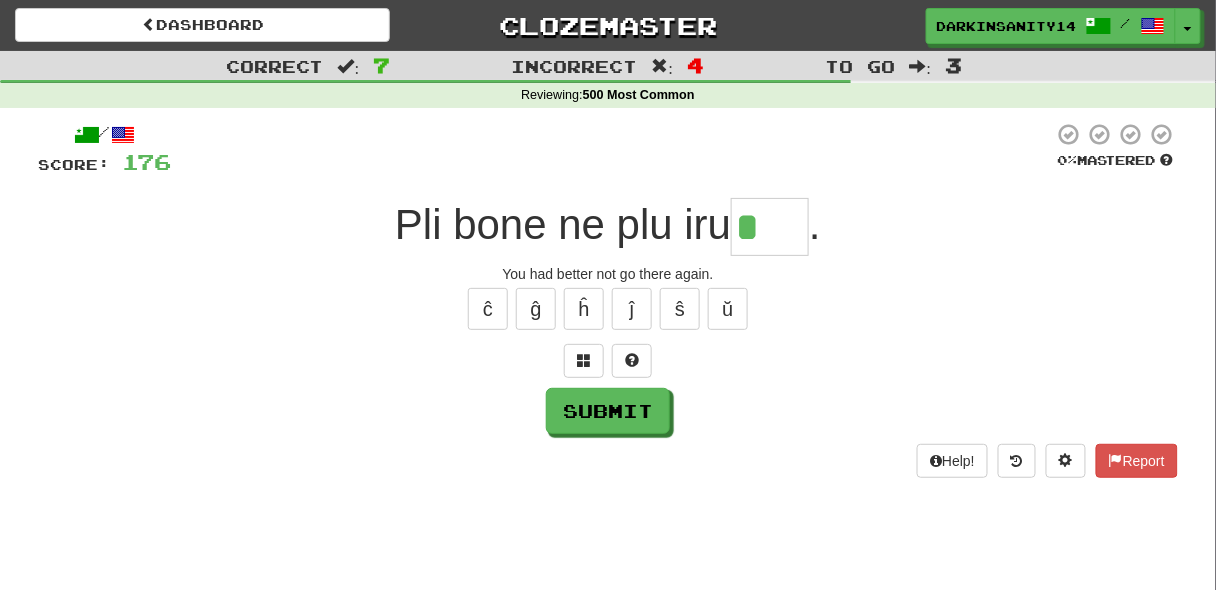 paste on "*" 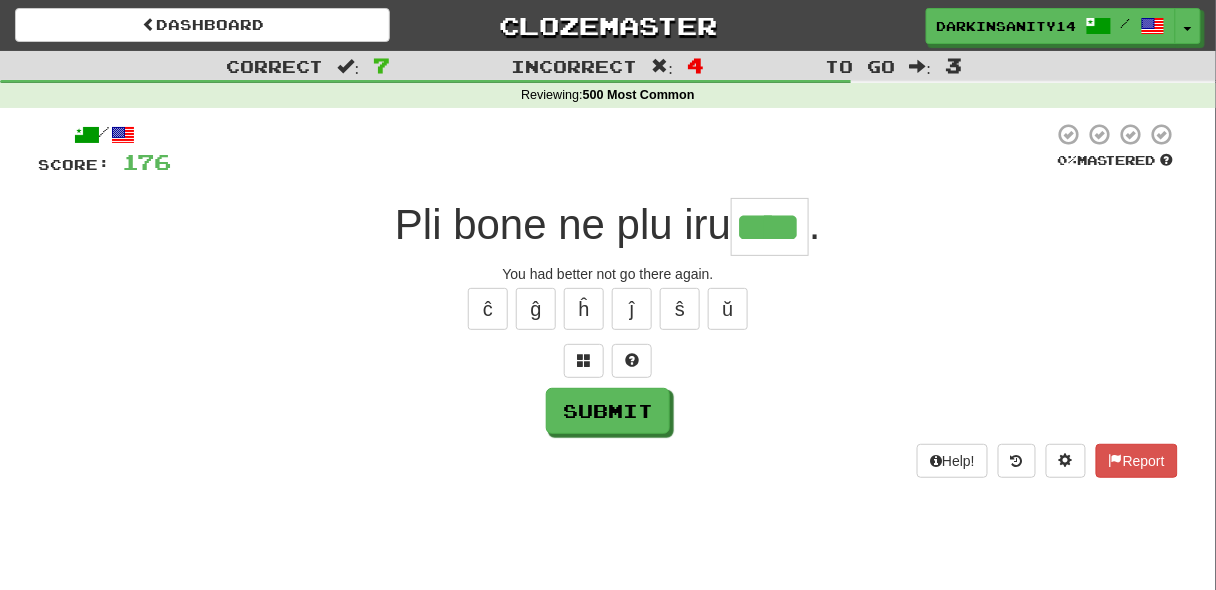 type on "****" 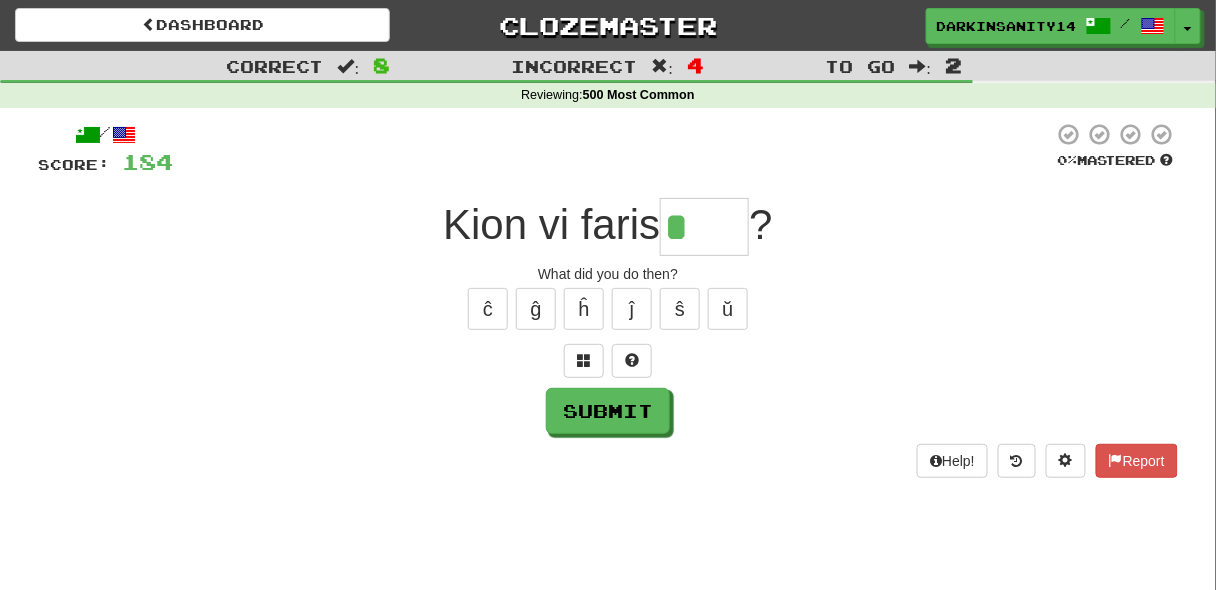 paste on "*" 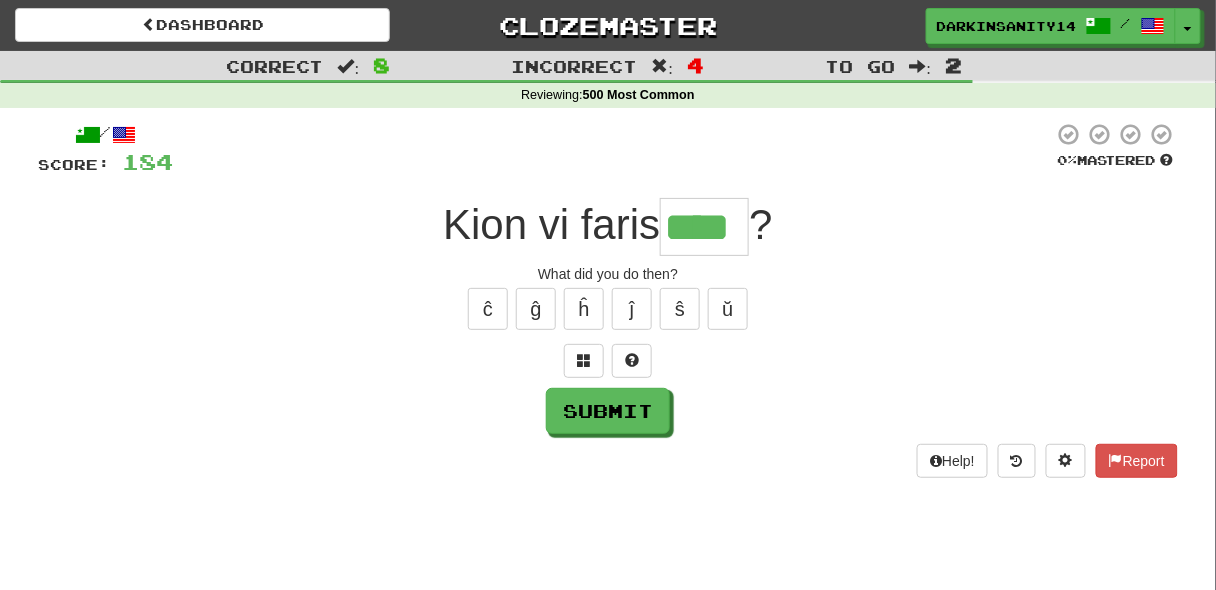 type on "****" 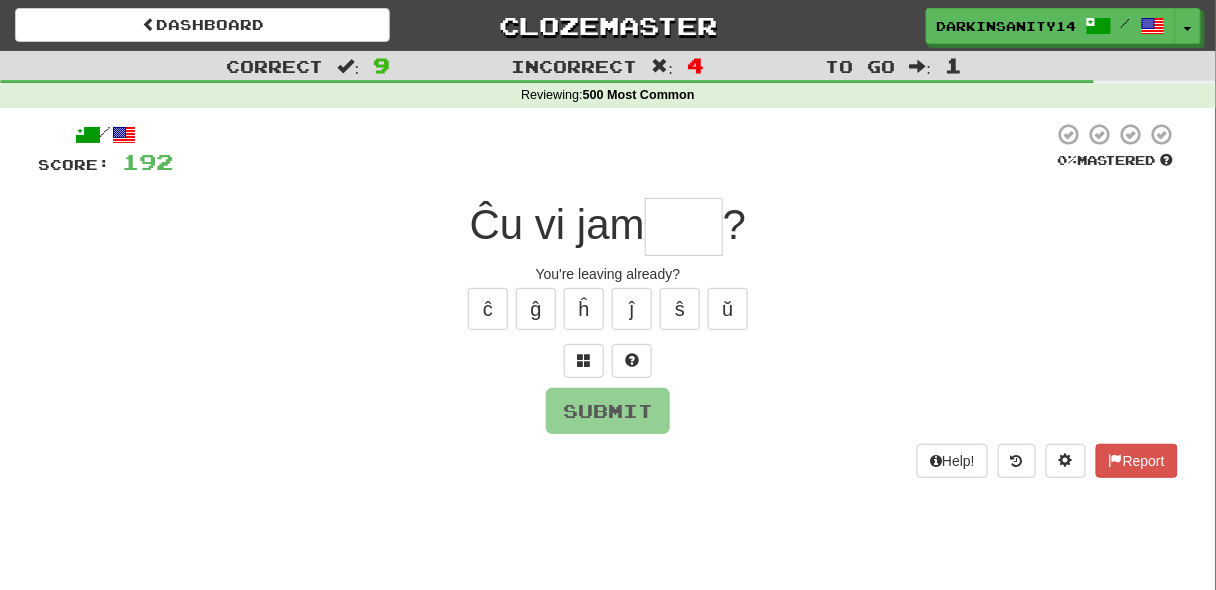 paste on "*" 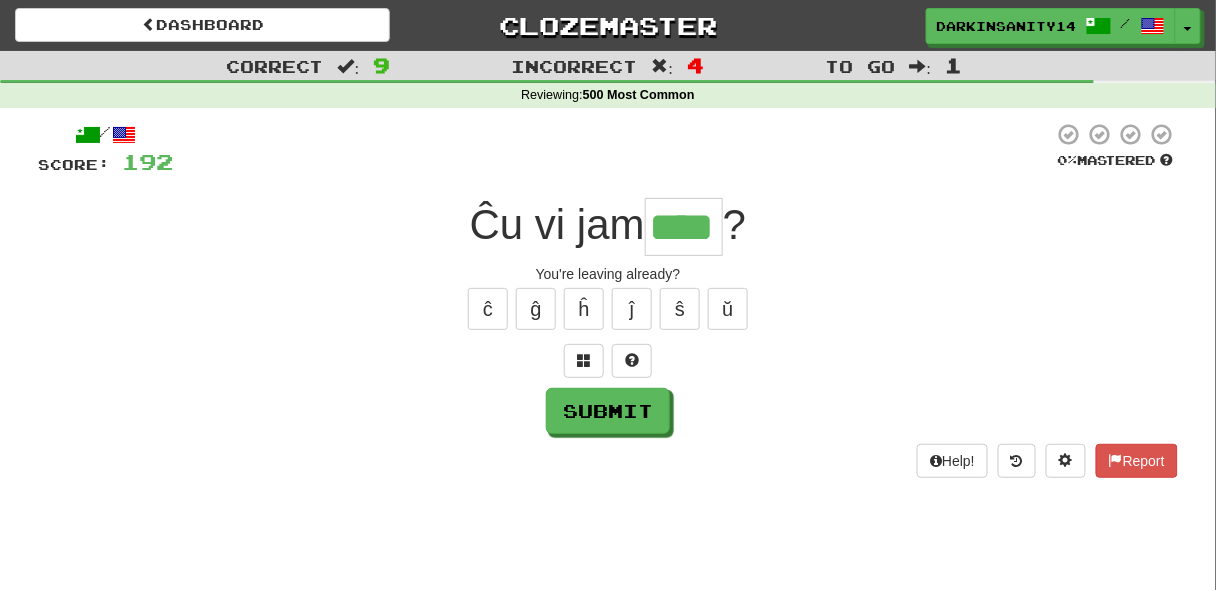 type on "****" 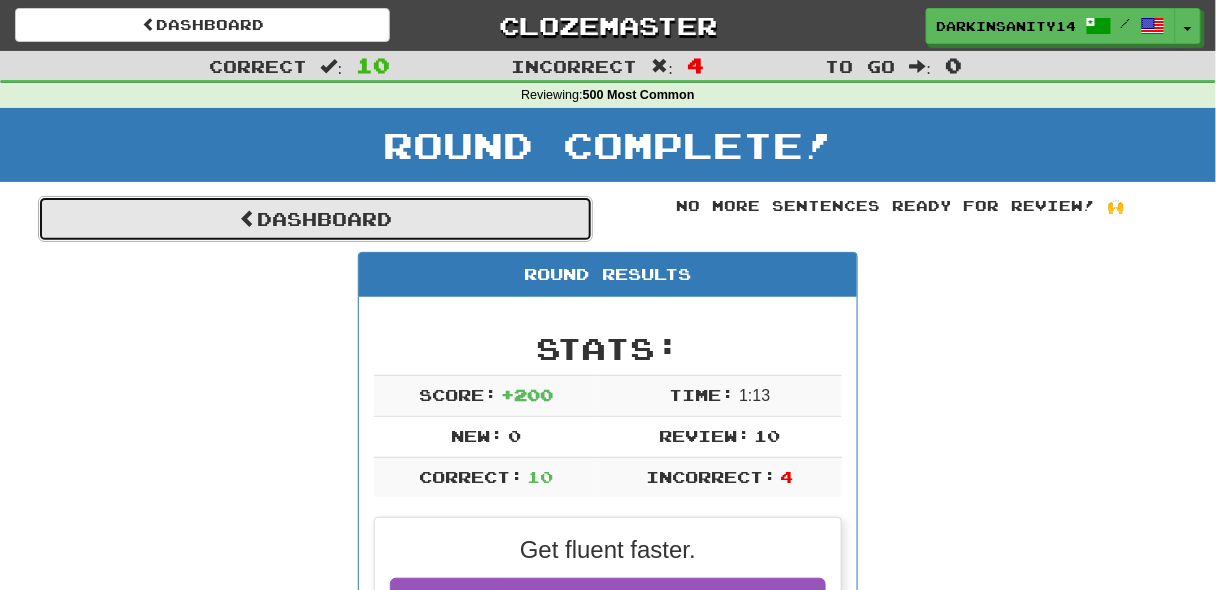 click on "Dashboard" at bounding box center (315, 219) 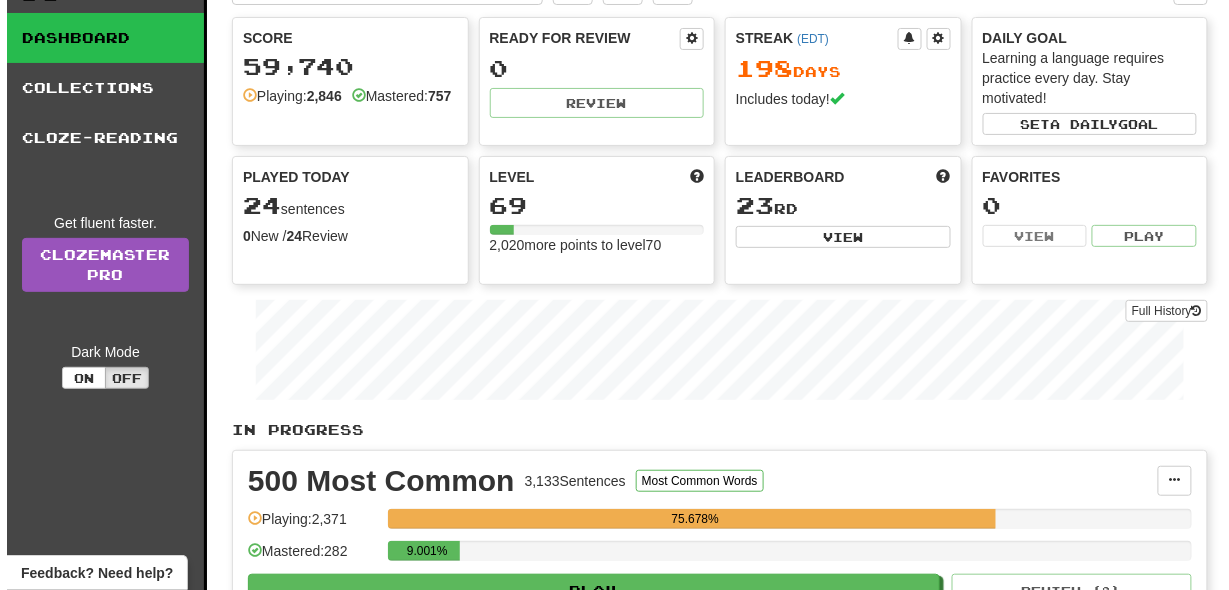 scroll, scrollTop: 50, scrollLeft: 0, axis: vertical 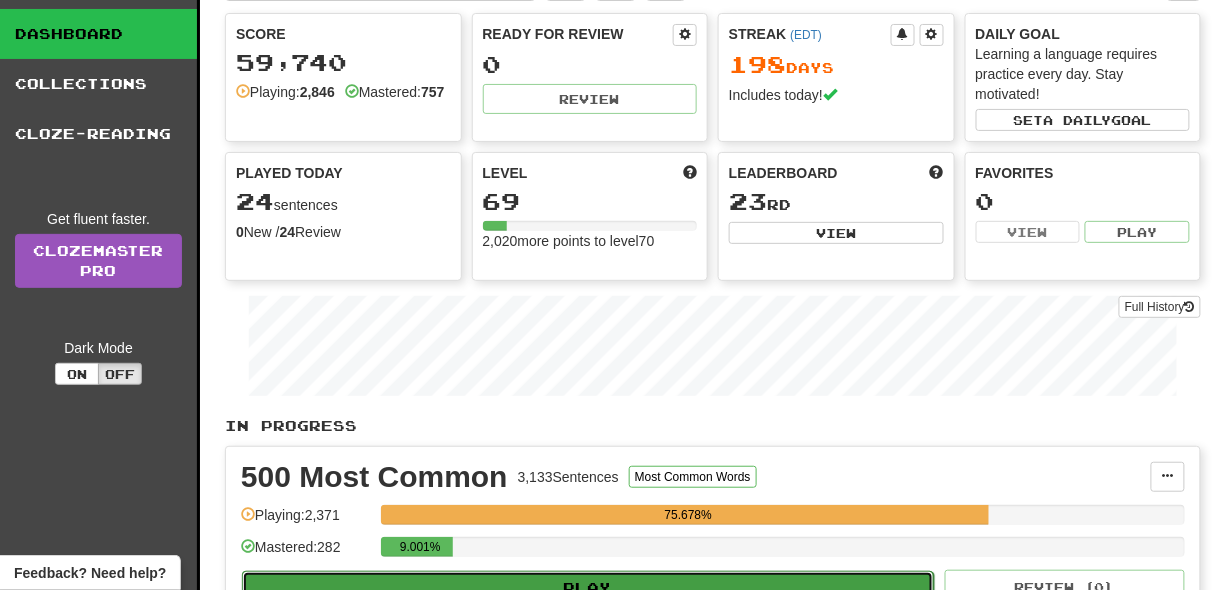 click on "Play" at bounding box center (588, 588) 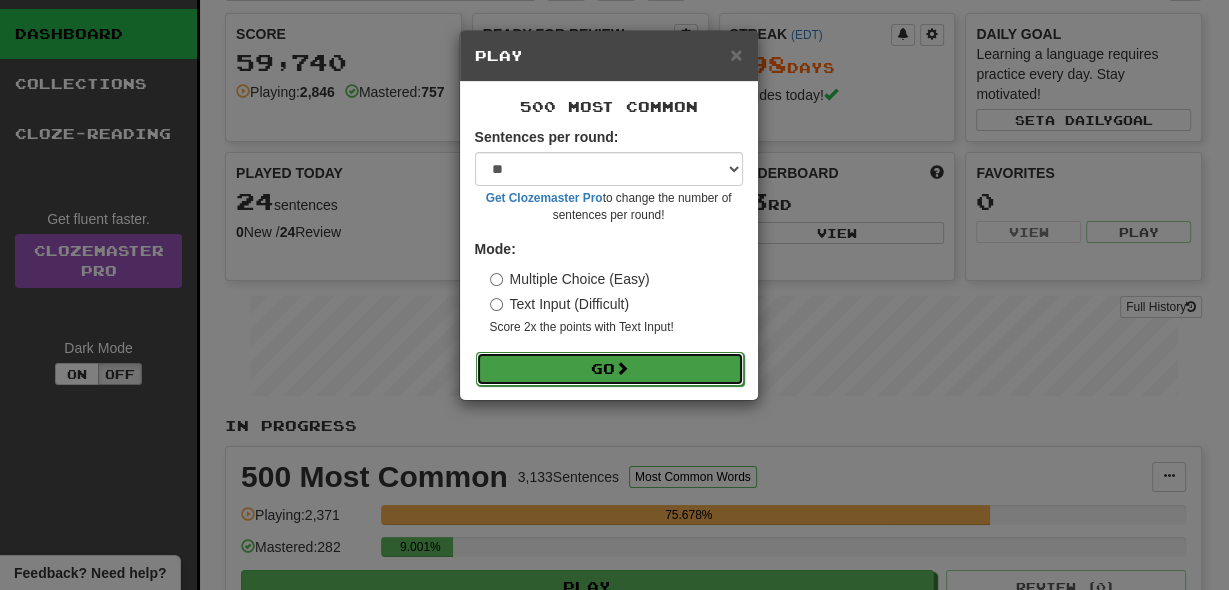 click on "Go" at bounding box center (610, 369) 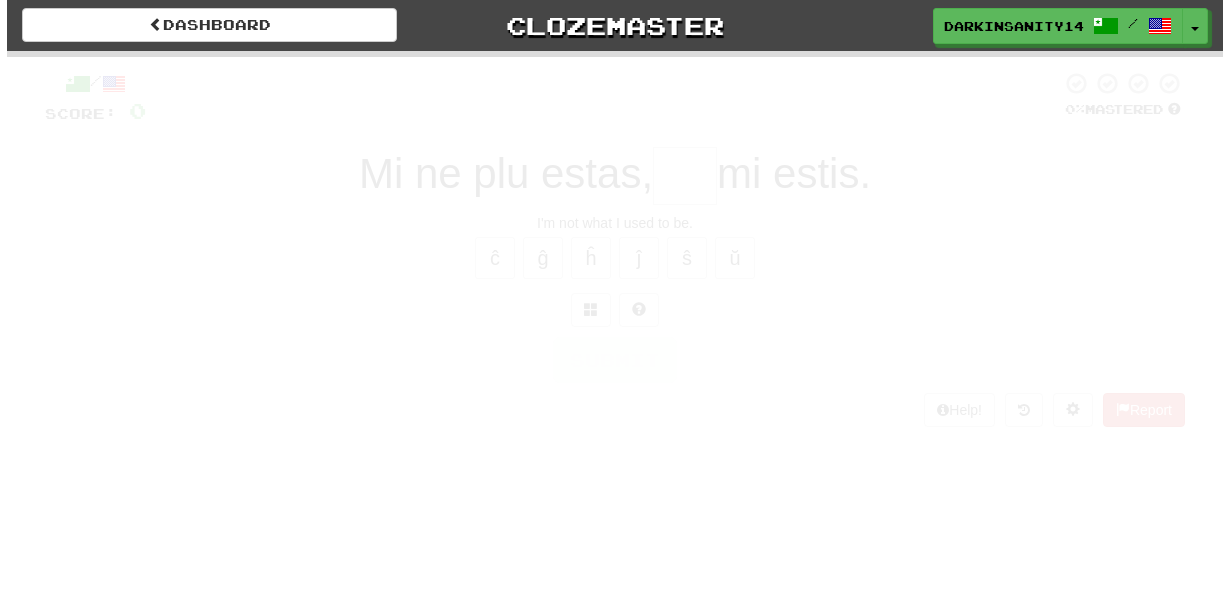 scroll, scrollTop: 0, scrollLeft: 0, axis: both 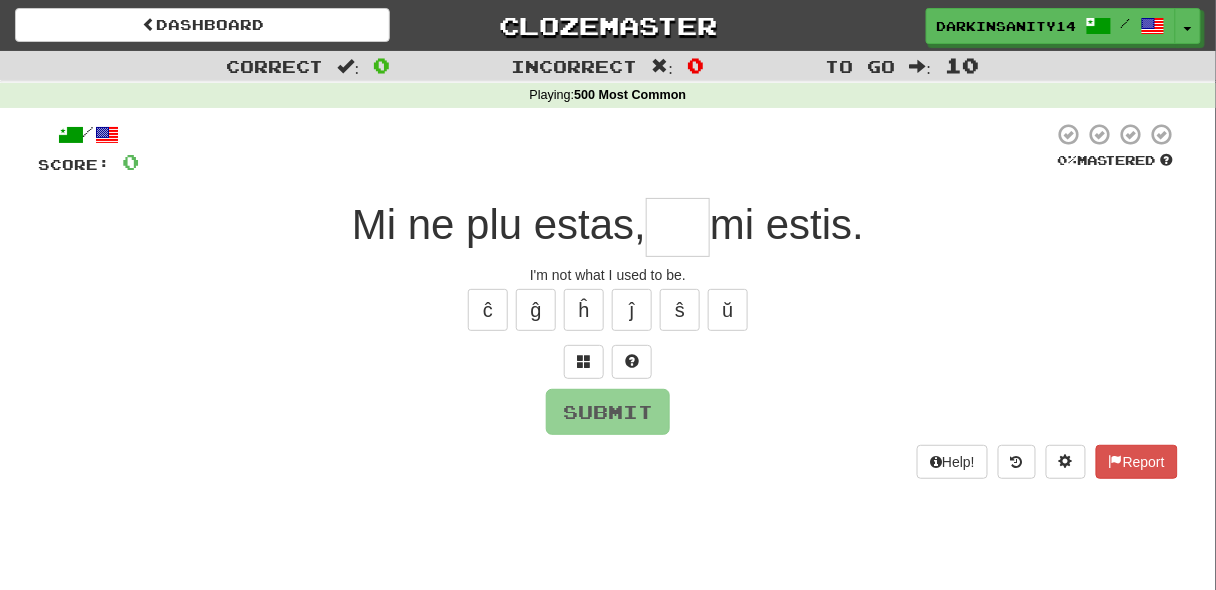 type on "*" 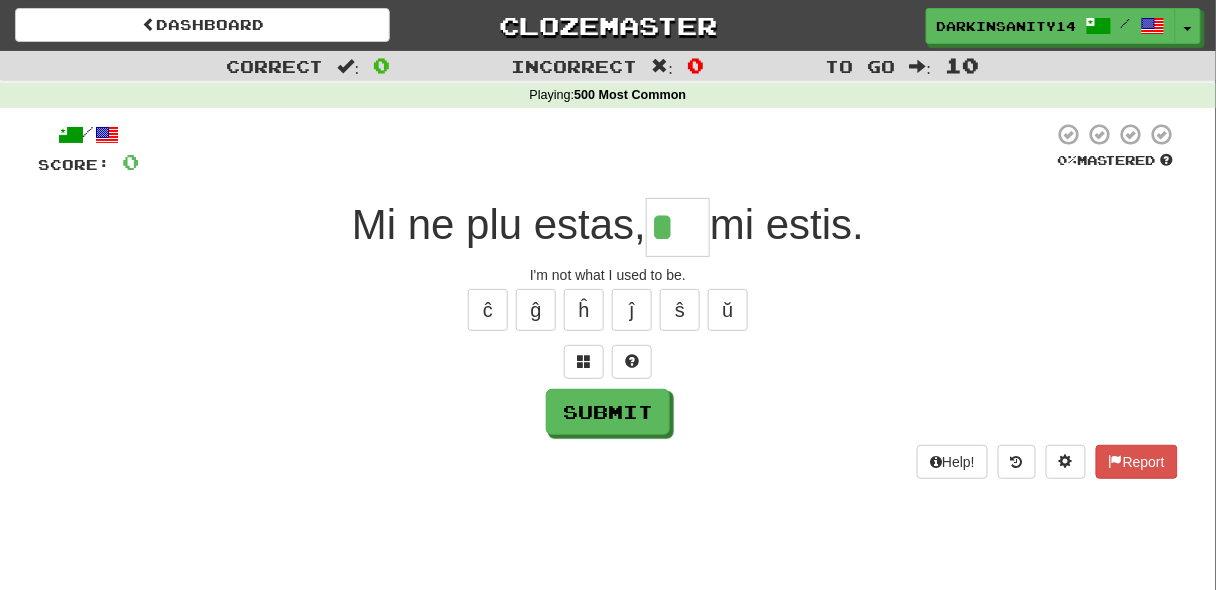 paste on "*" 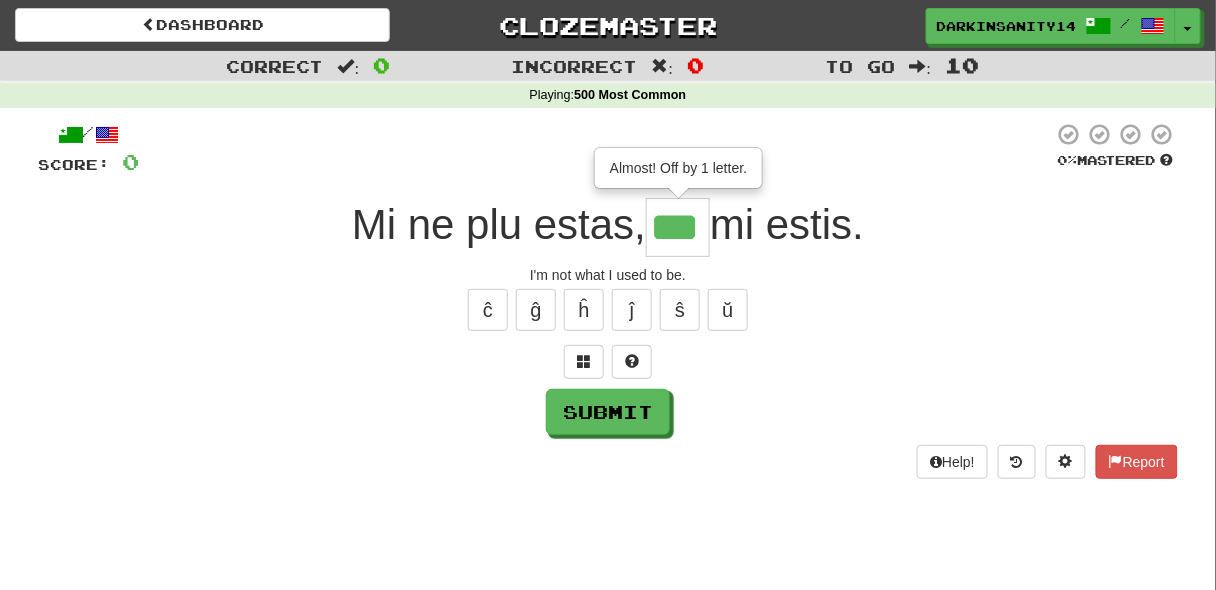 type on "***" 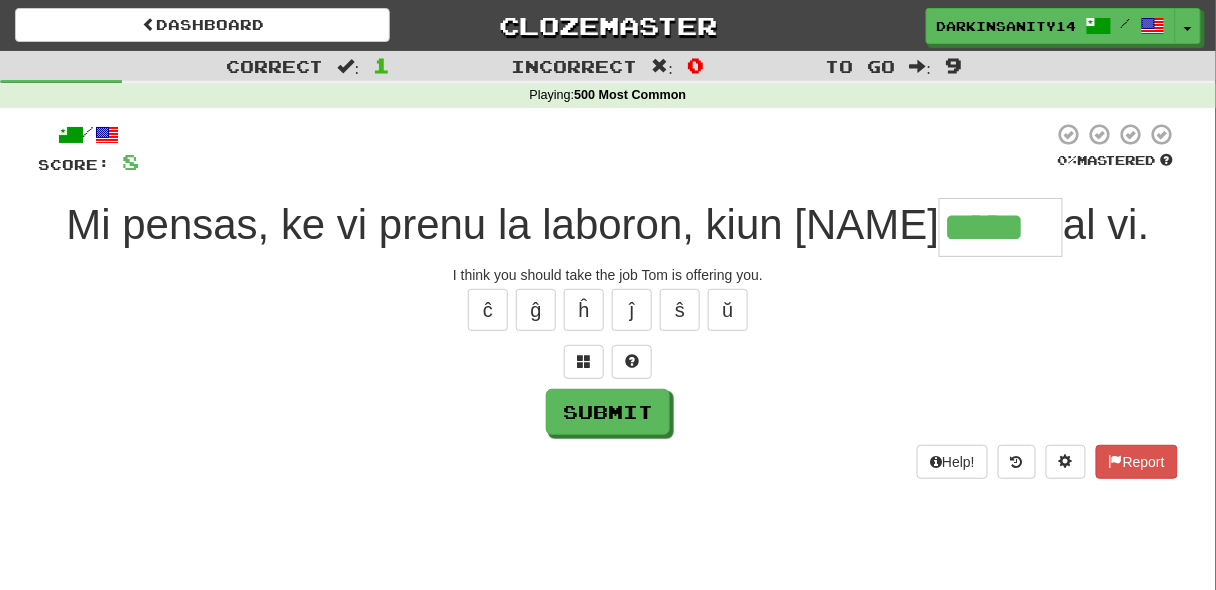 type on "*****" 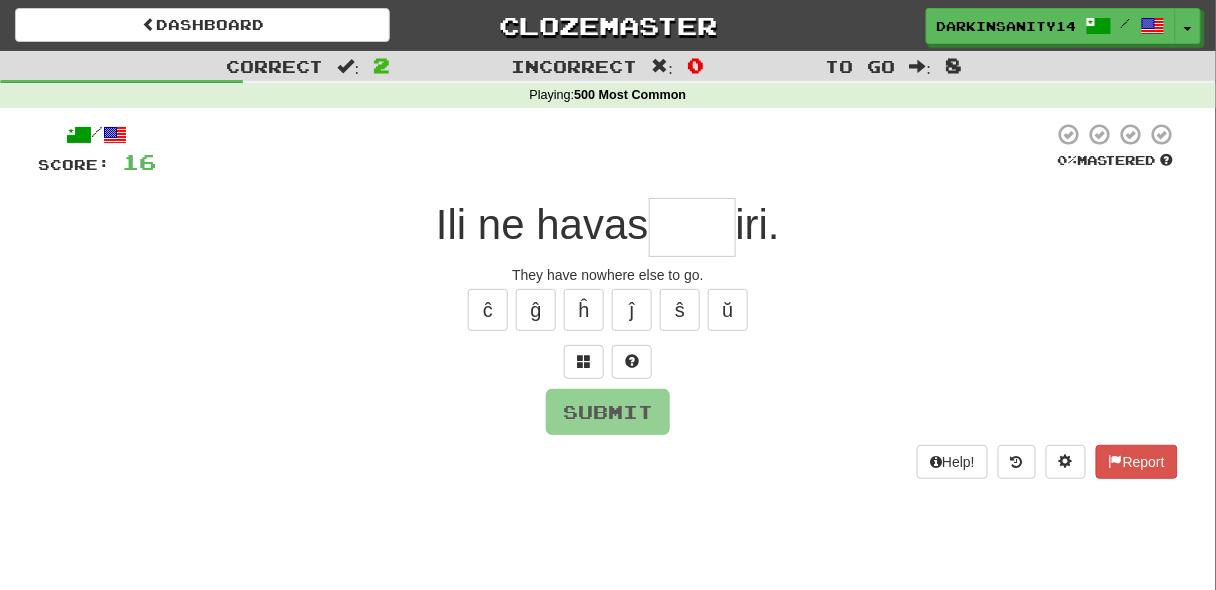 type on "*" 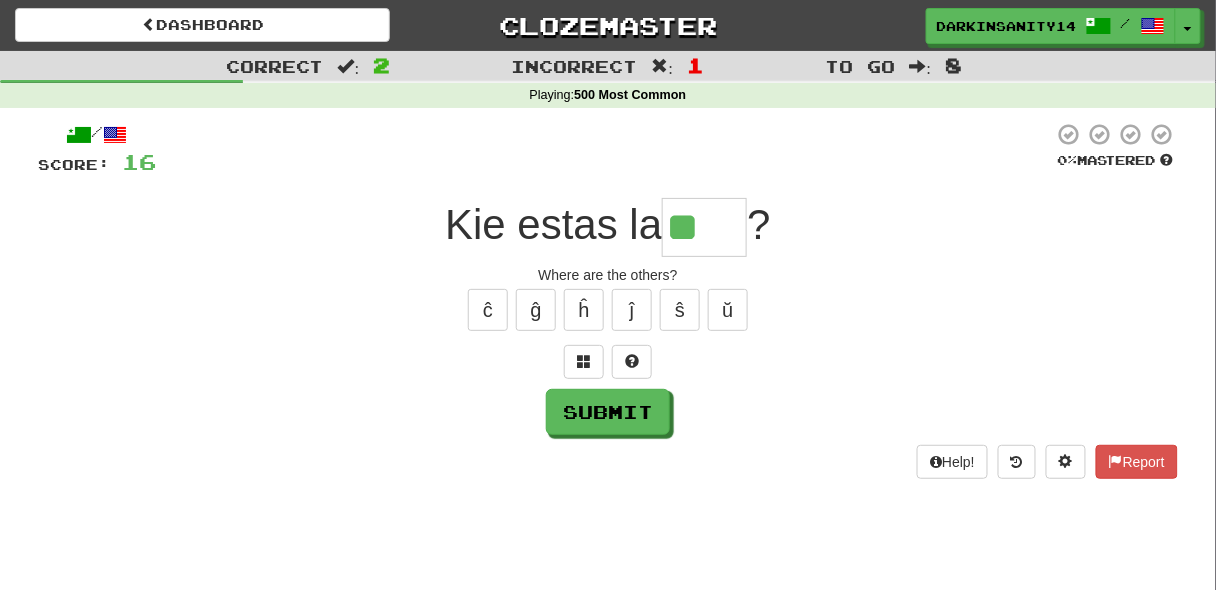 paste on "*" 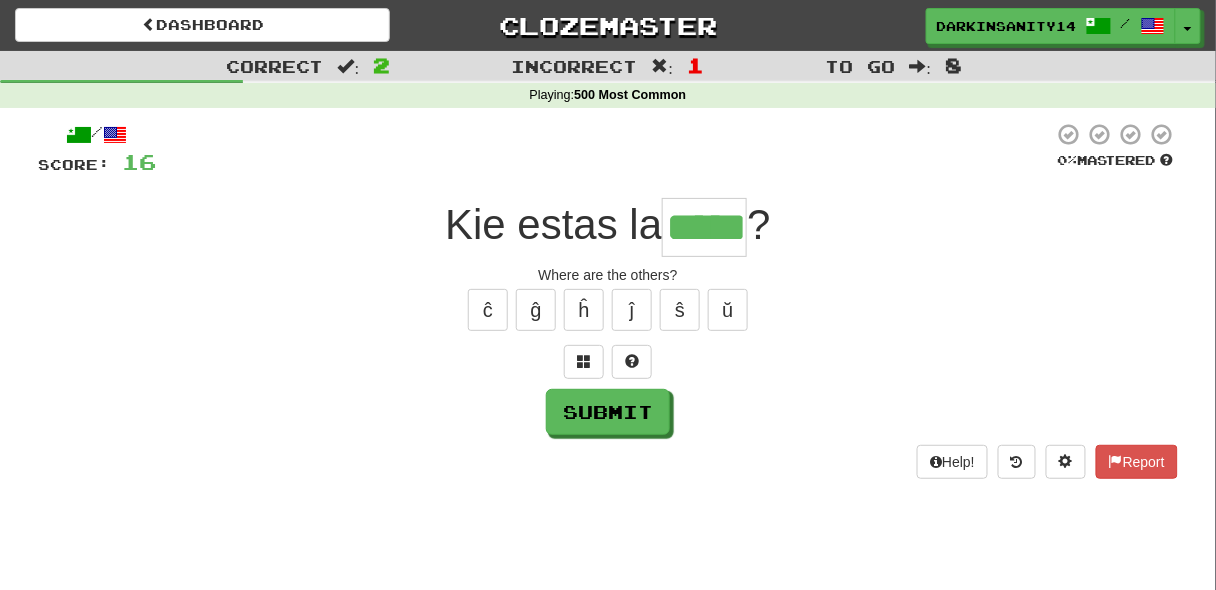 type on "*****" 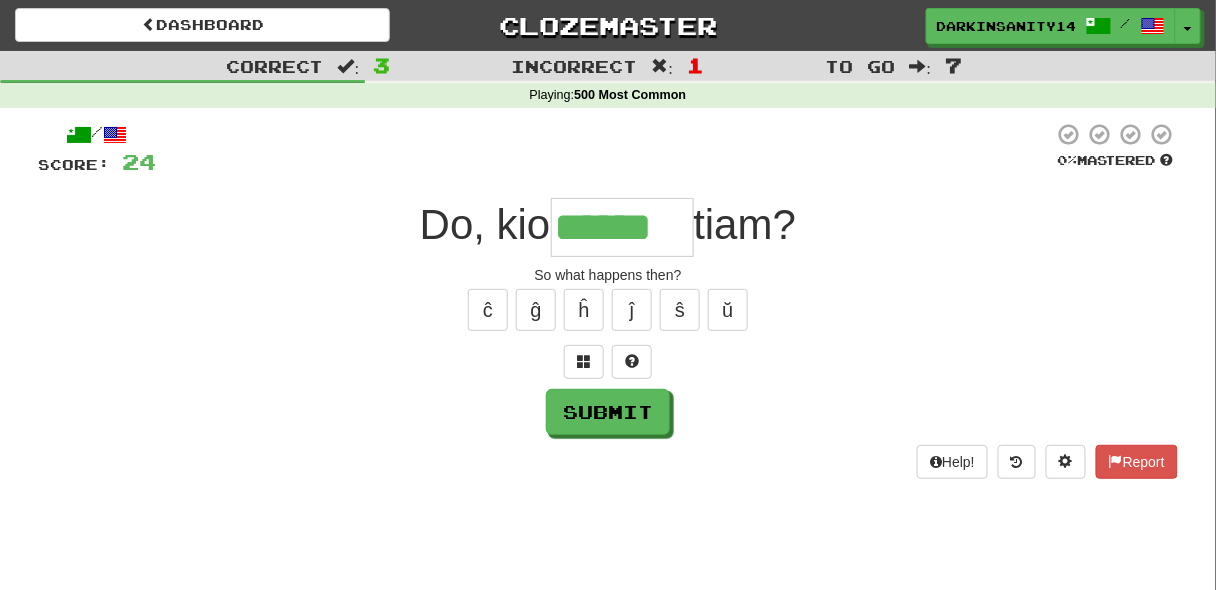 type on "******" 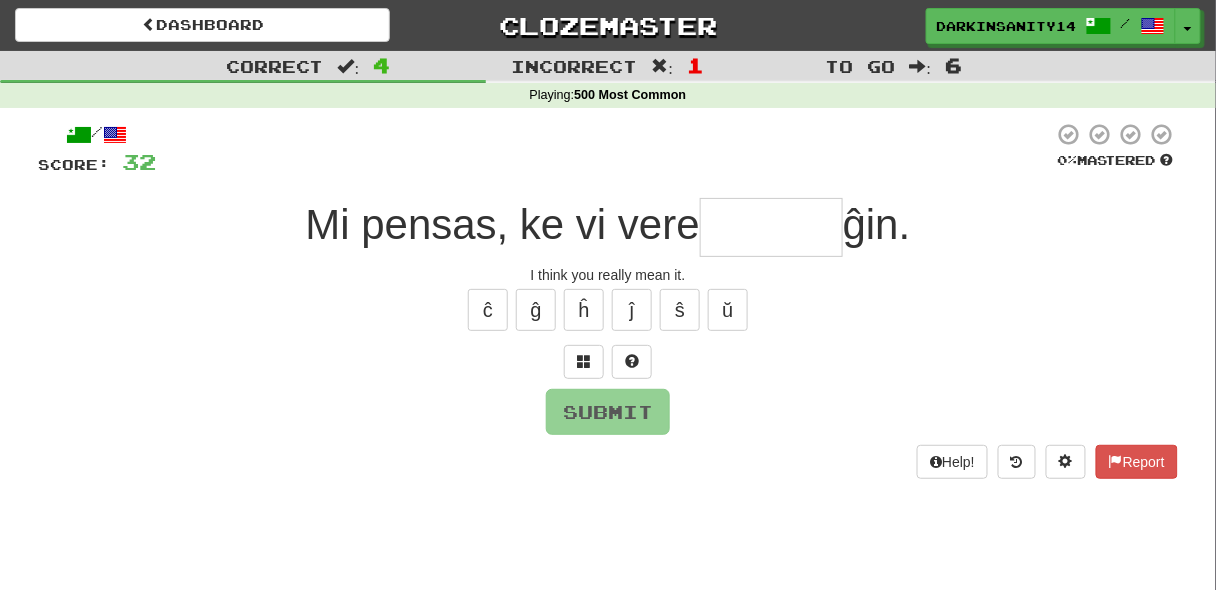 type on "*******" 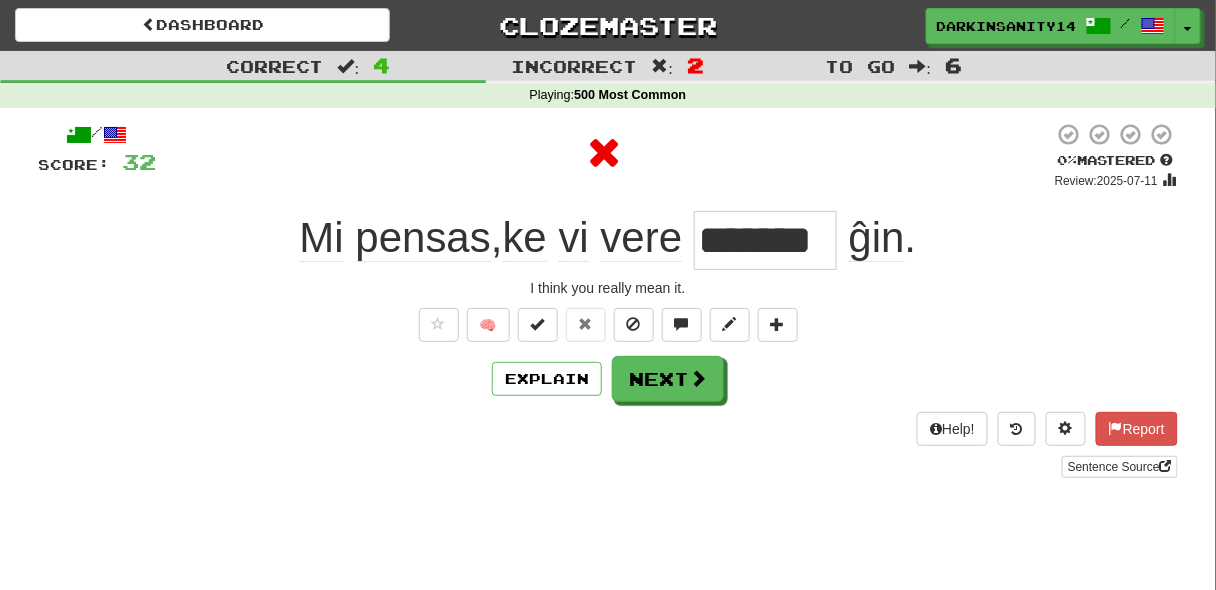 type 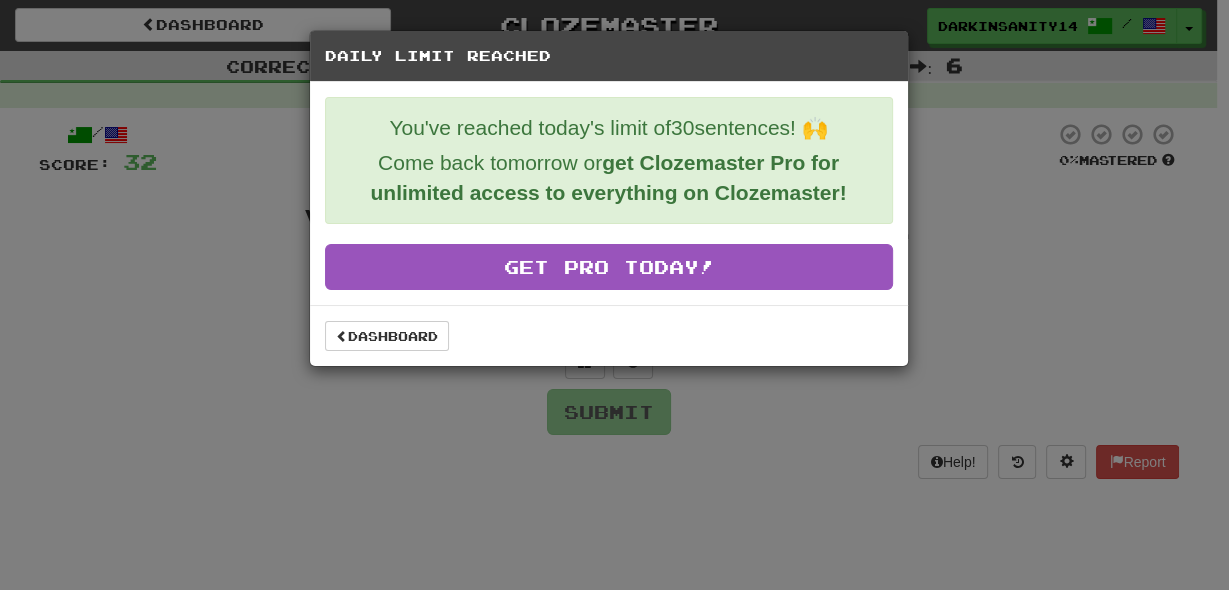 click on "Daily Limit Reached You've reached today's limit of  30  sentences! 🙌  Come back tomorrow or  get Clozemaster Pro for unlimited access to everything on Clozemaster! Get Pro Today! Dashboard" at bounding box center [614, 295] 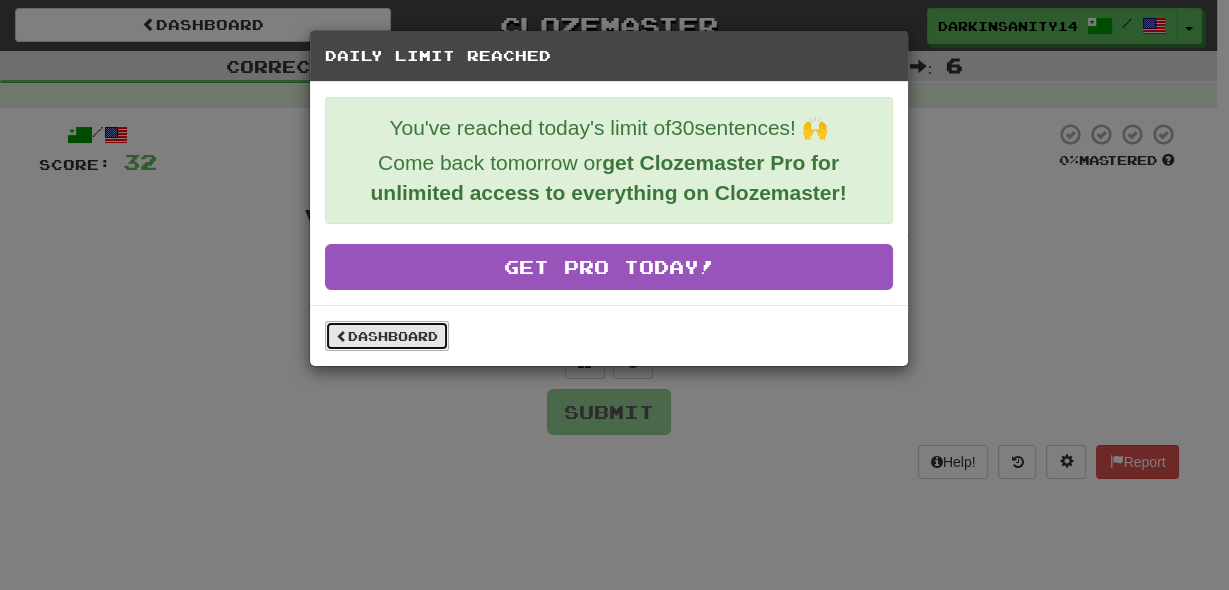 click on "Dashboard" at bounding box center (387, 336) 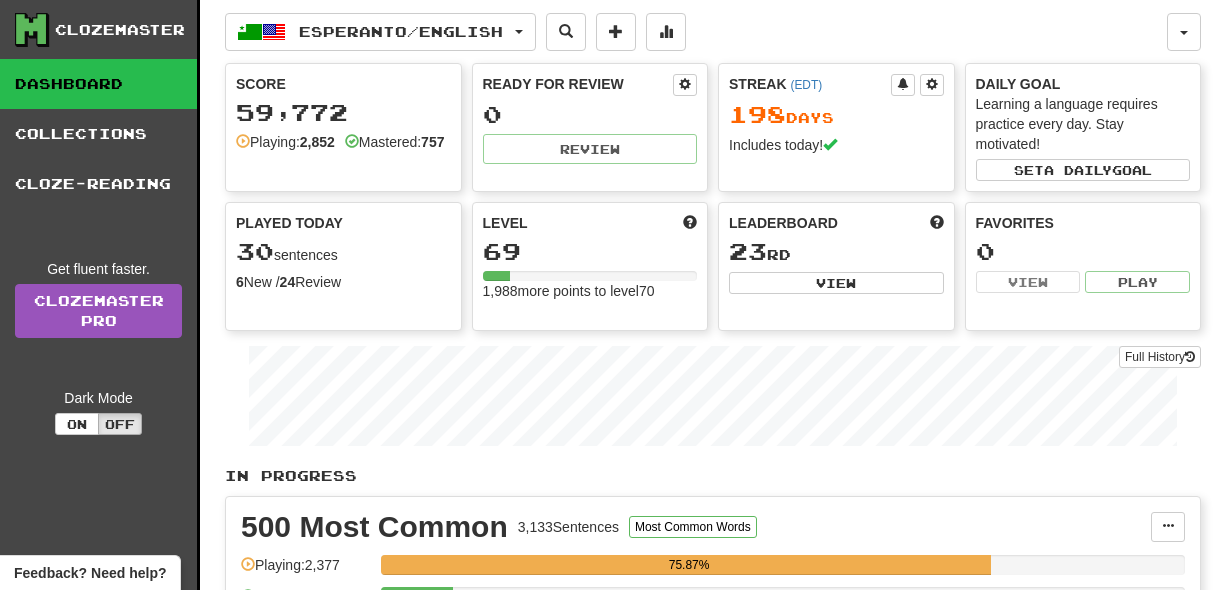 scroll, scrollTop: 0, scrollLeft: 0, axis: both 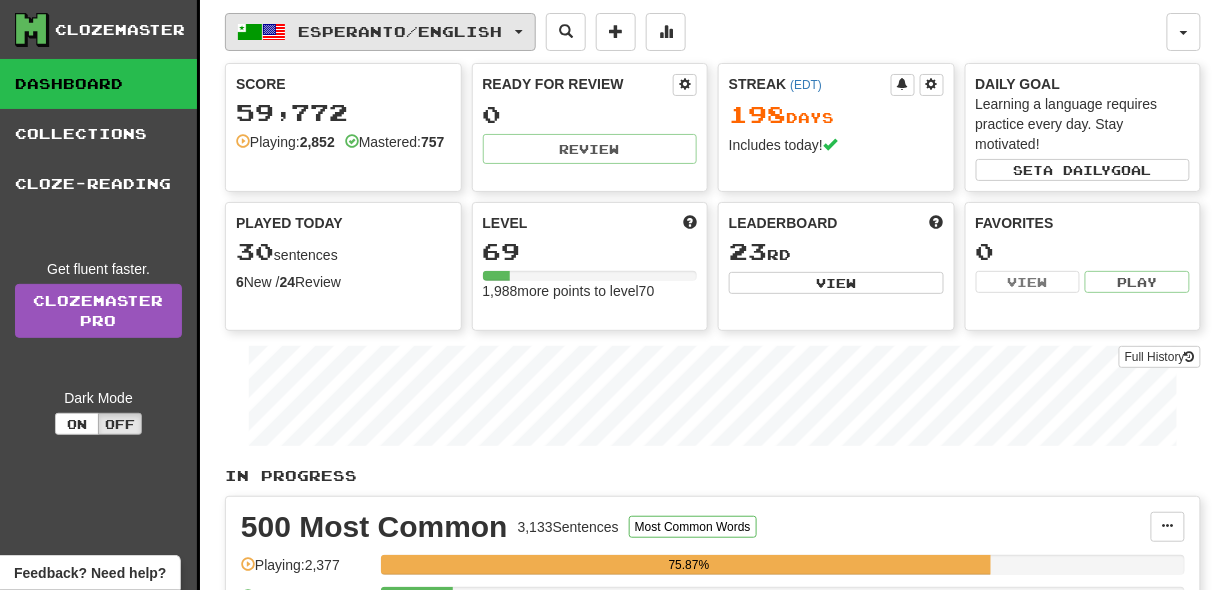 click on "Esperanto  /  English" at bounding box center (401, 31) 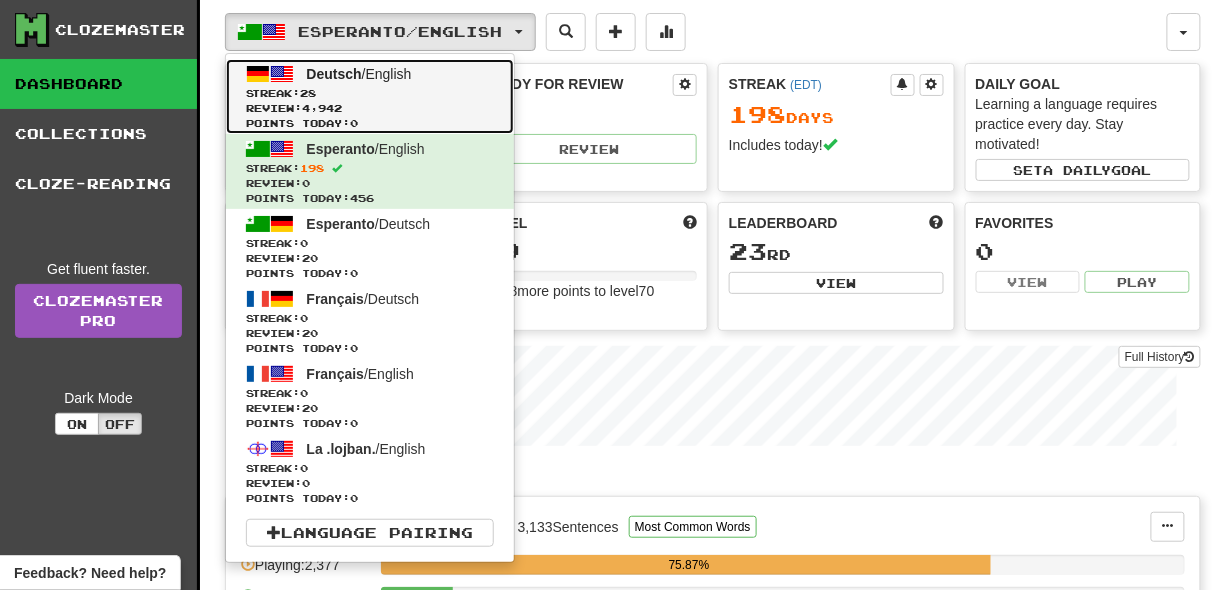 click on "28" at bounding box center (308, 93) 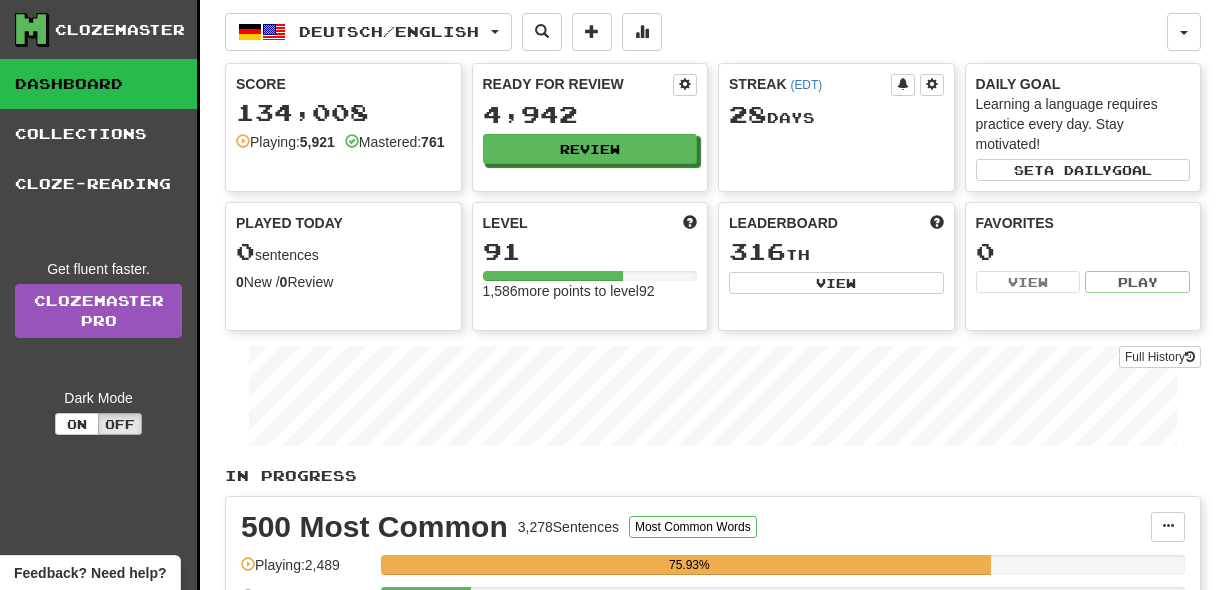 scroll, scrollTop: 0, scrollLeft: 0, axis: both 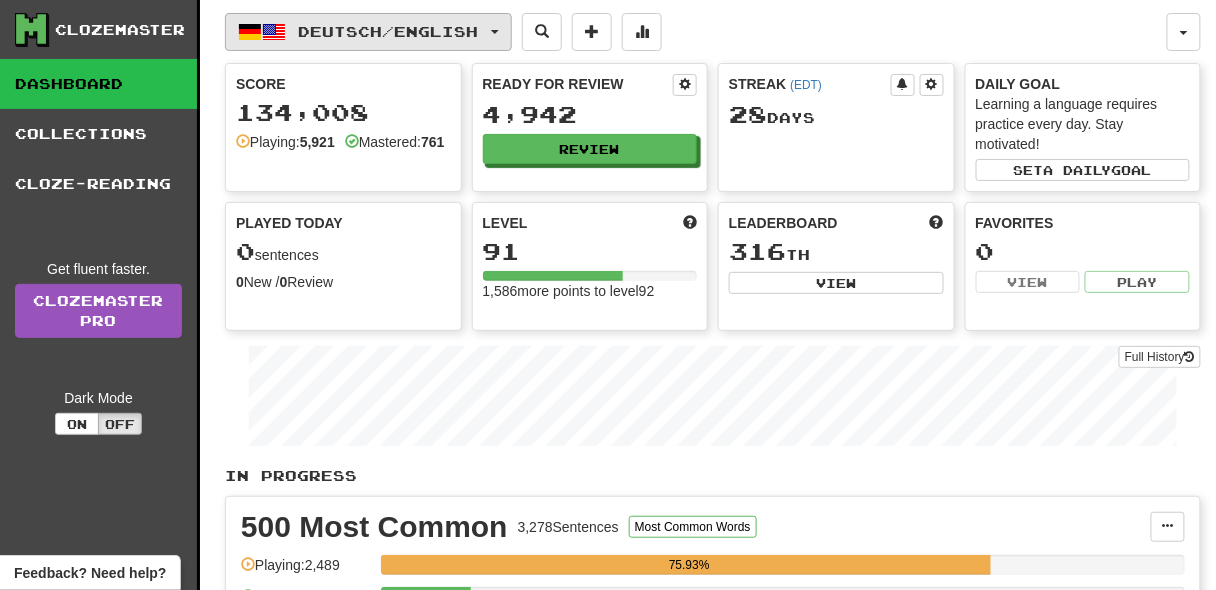 click on "Deutsch  /  English" at bounding box center [368, 32] 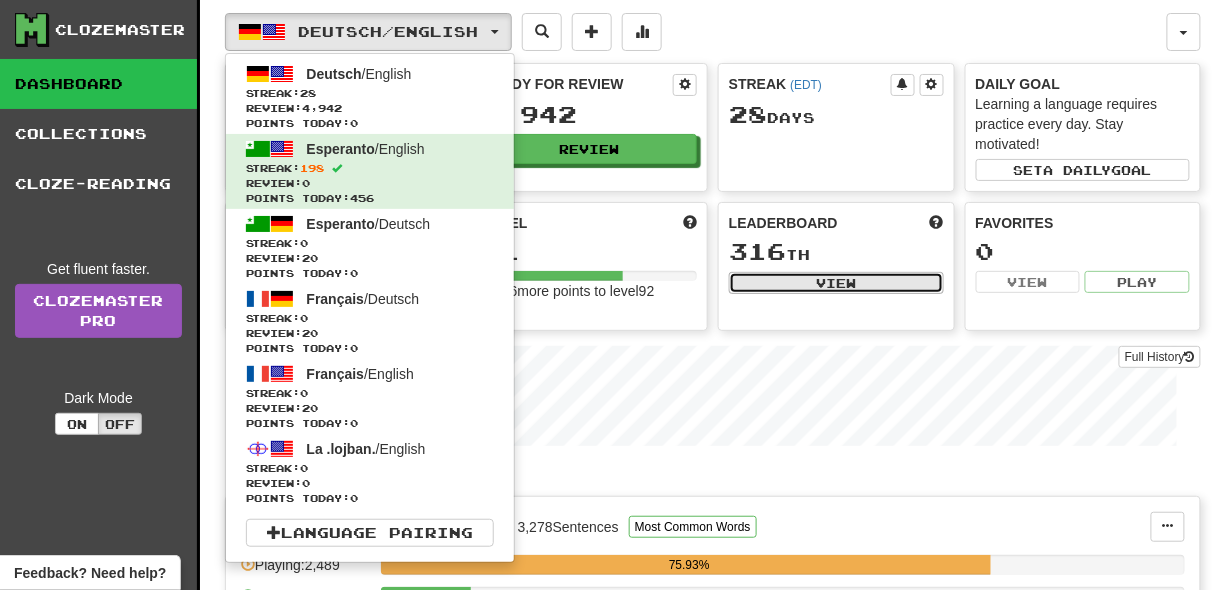 click on "View" at bounding box center (836, 283) 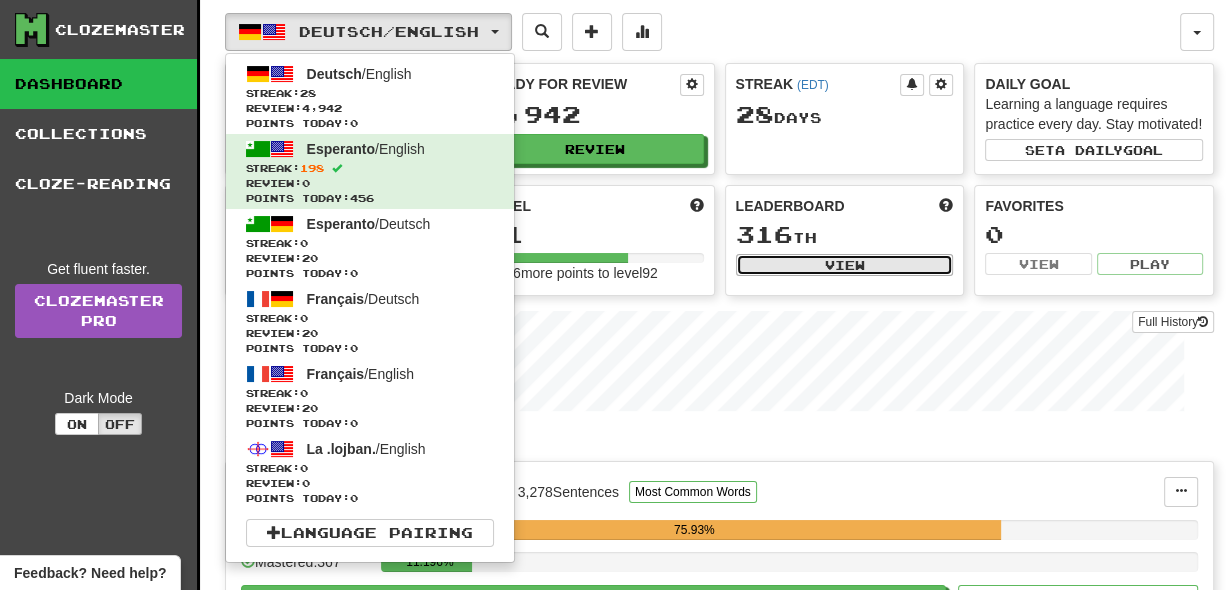 select on "**********" 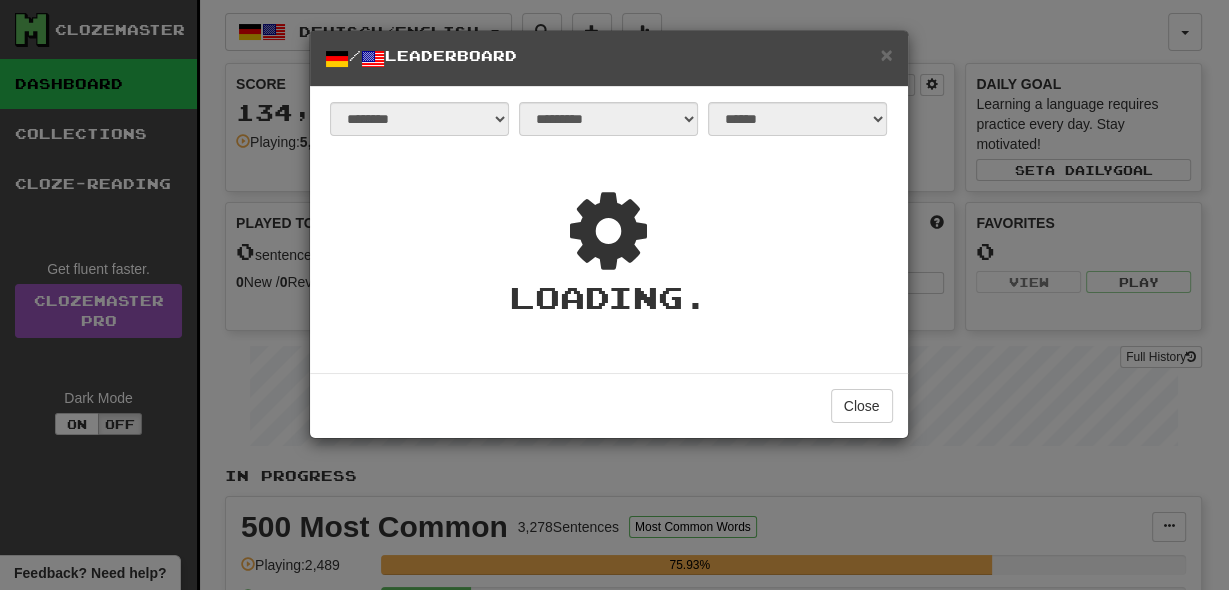 click on "**********" at bounding box center [614, 295] 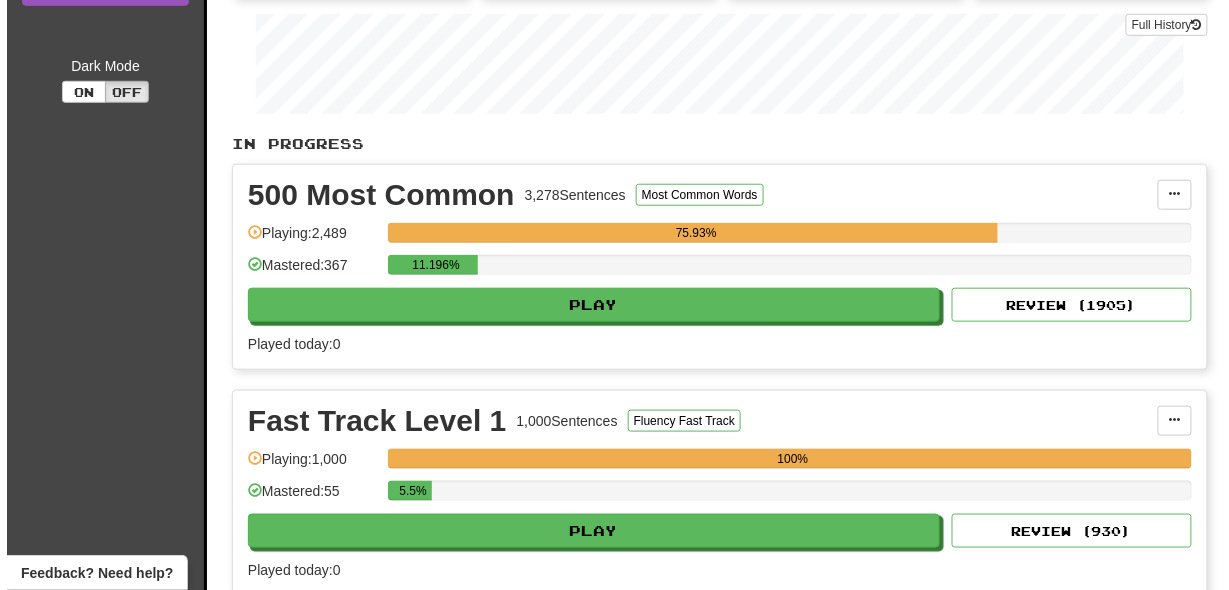 scroll, scrollTop: 339, scrollLeft: 0, axis: vertical 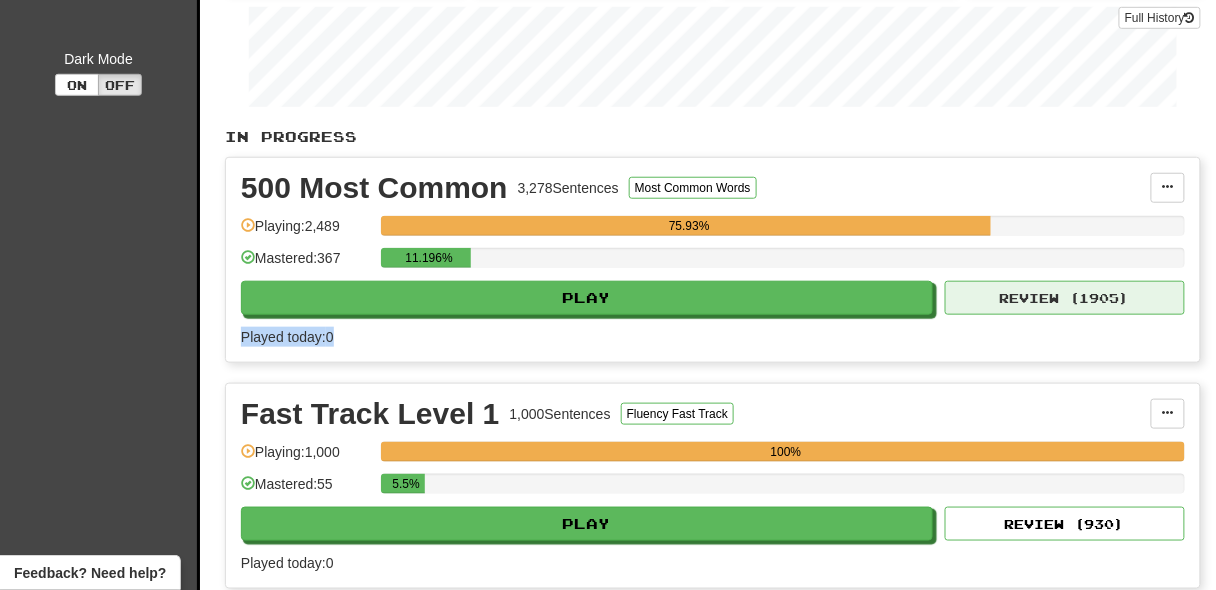drag, startPoint x: 1029, startPoint y: 320, endPoint x: 1032, endPoint y: 303, distance: 17.262676 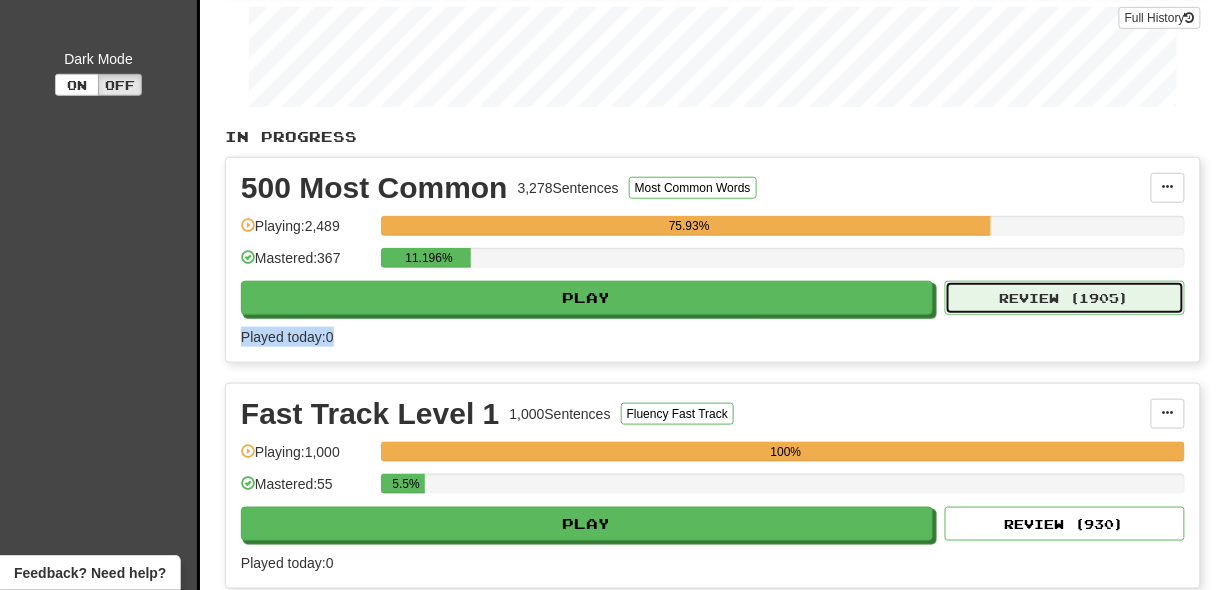 click on "Review ( [YEAR] )" at bounding box center (1065, 298) 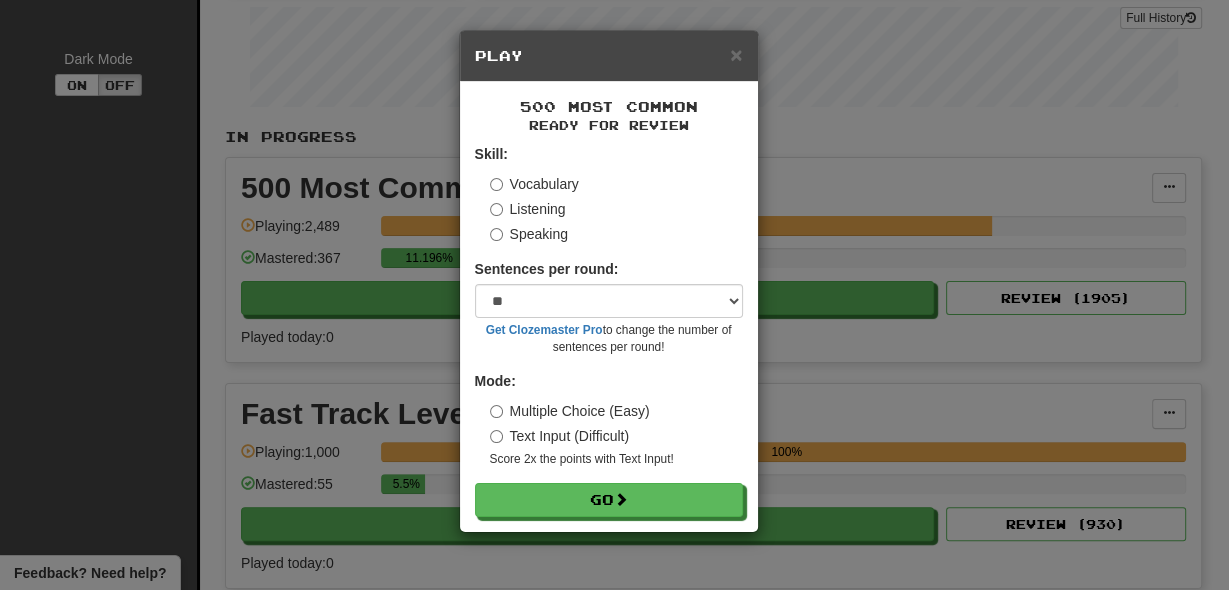 click on "Multiple Choice (Easy)" at bounding box center [570, 411] 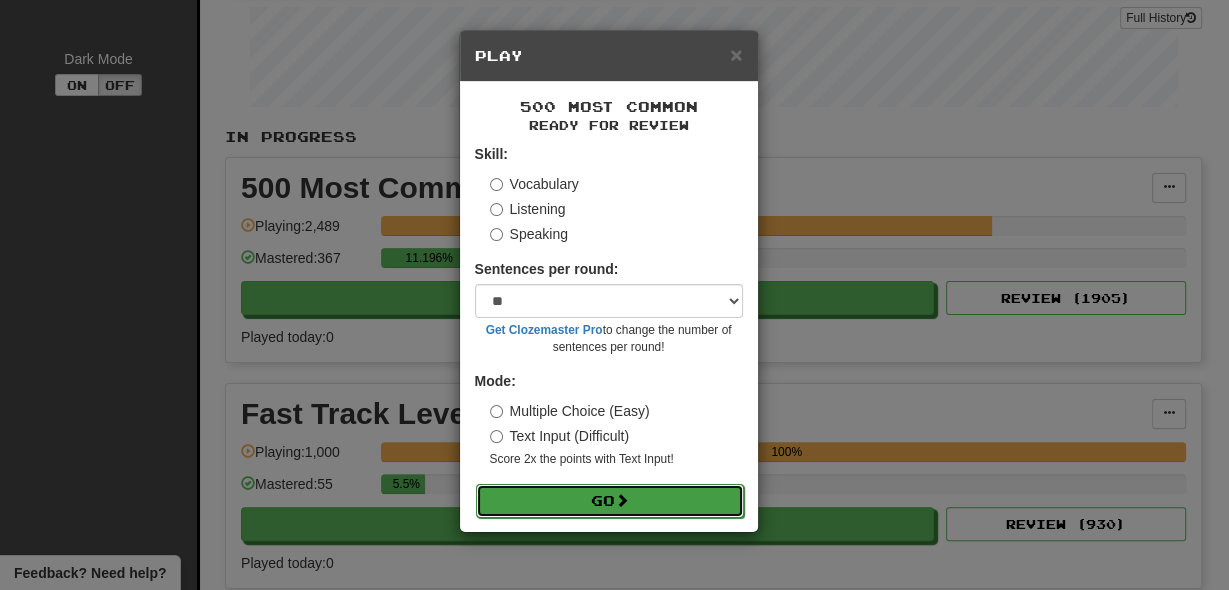 click on "Go" at bounding box center [610, 501] 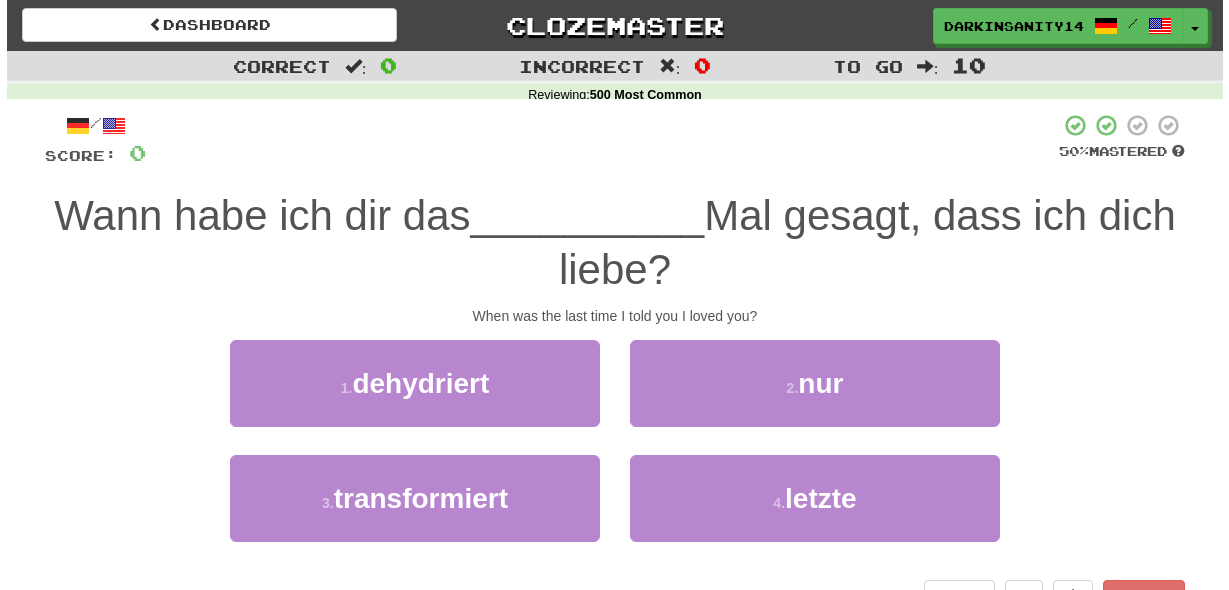 scroll, scrollTop: 0, scrollLeft: 0, axis: both 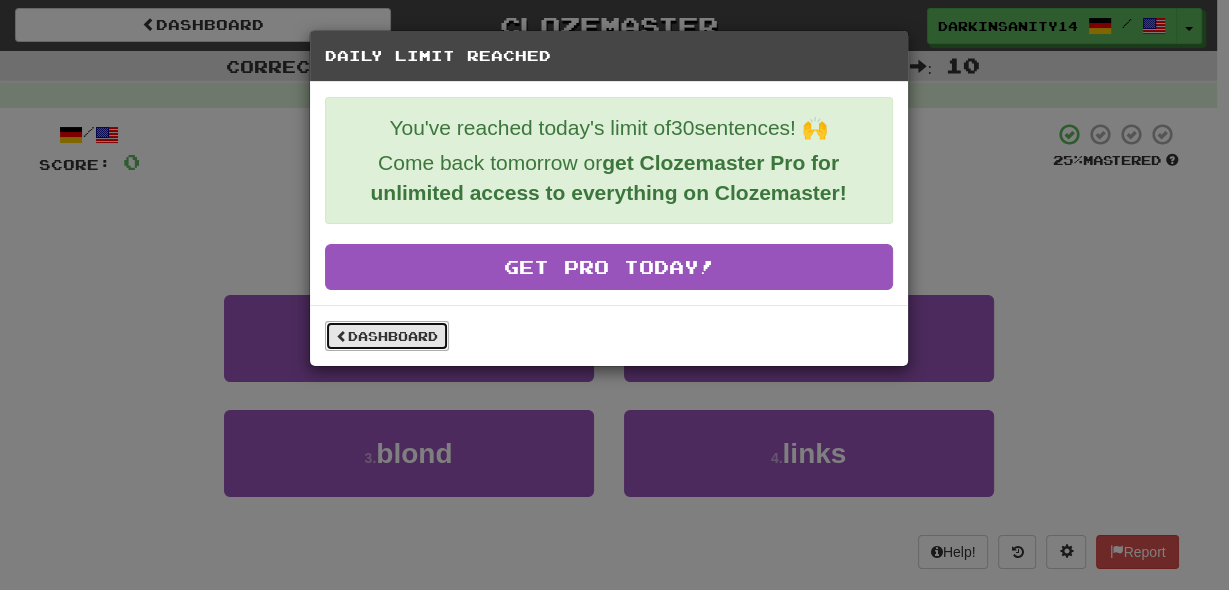 click on "Dashboard" at bounding box center (387, 336) 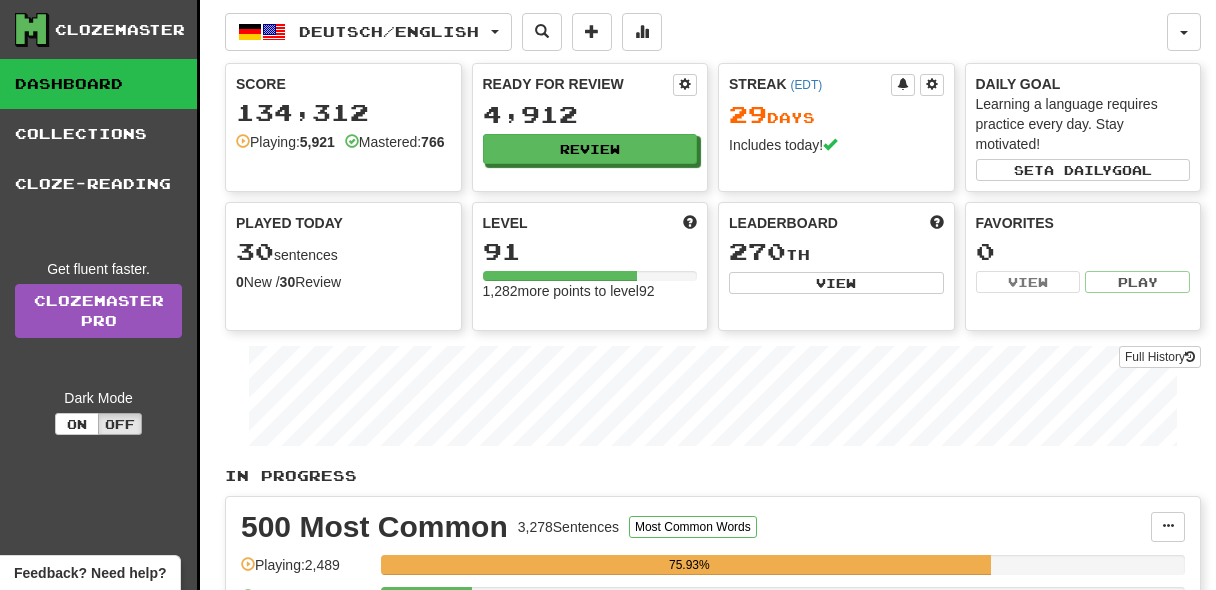 scroll, scrollTop: 0, scrollLeft: 0, axis: both 